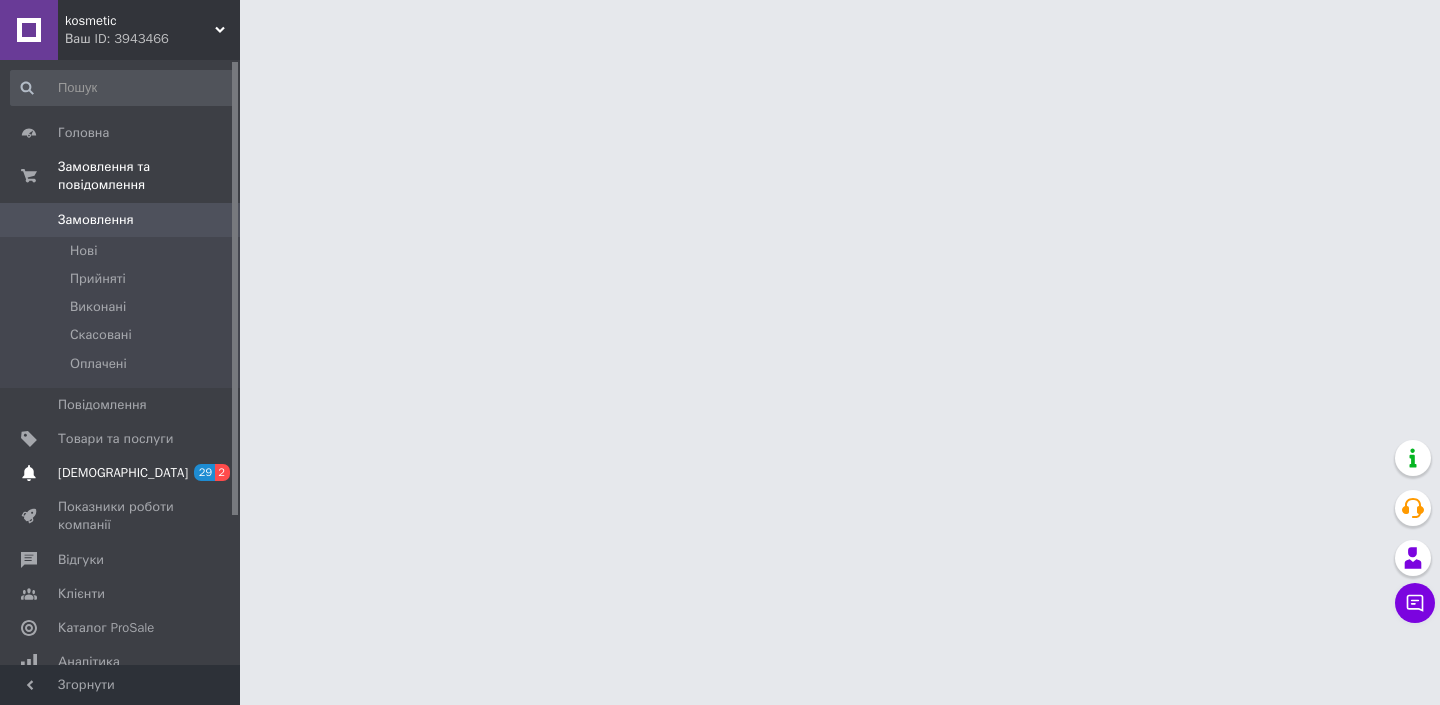 click on "[DEMOGRAPHIC_DATA]" at bounding box center (121, 473) 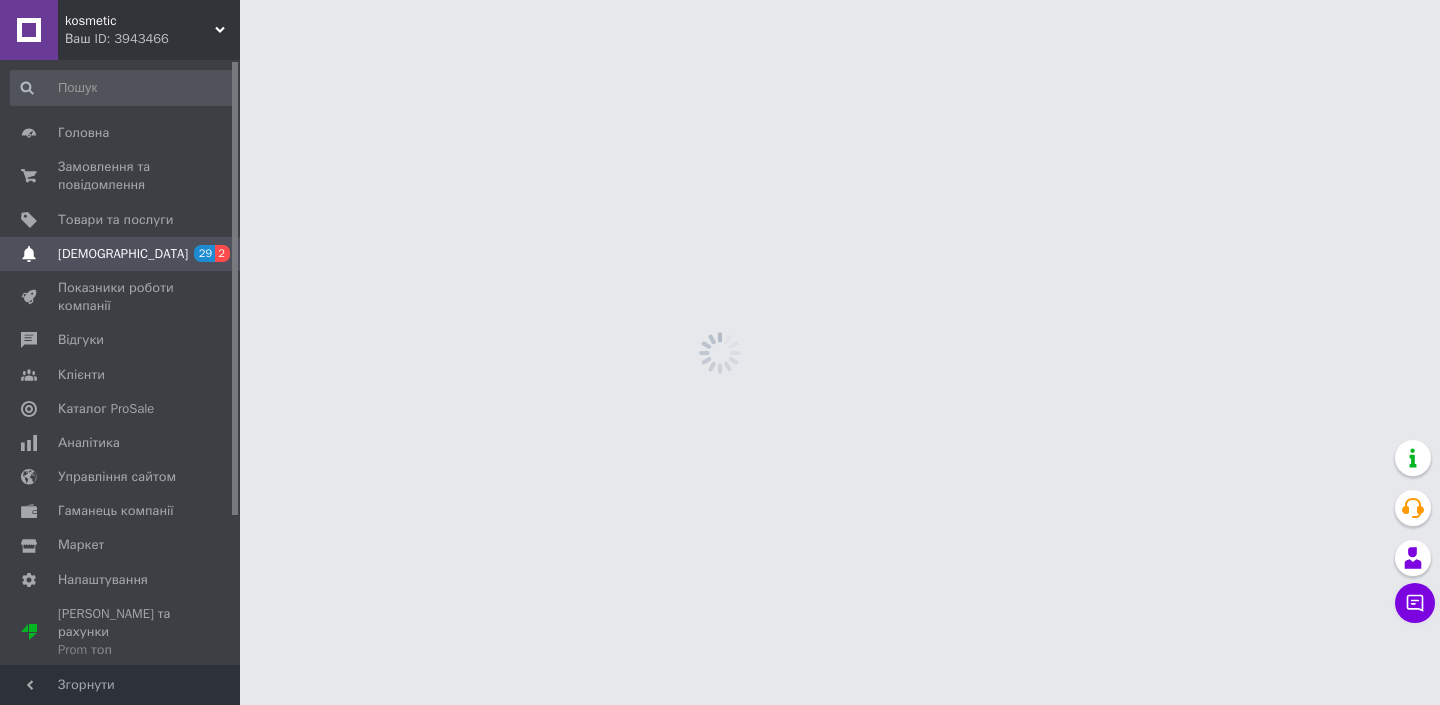scroll, scrollTop: 0, scrollLeft: 0, axis: both 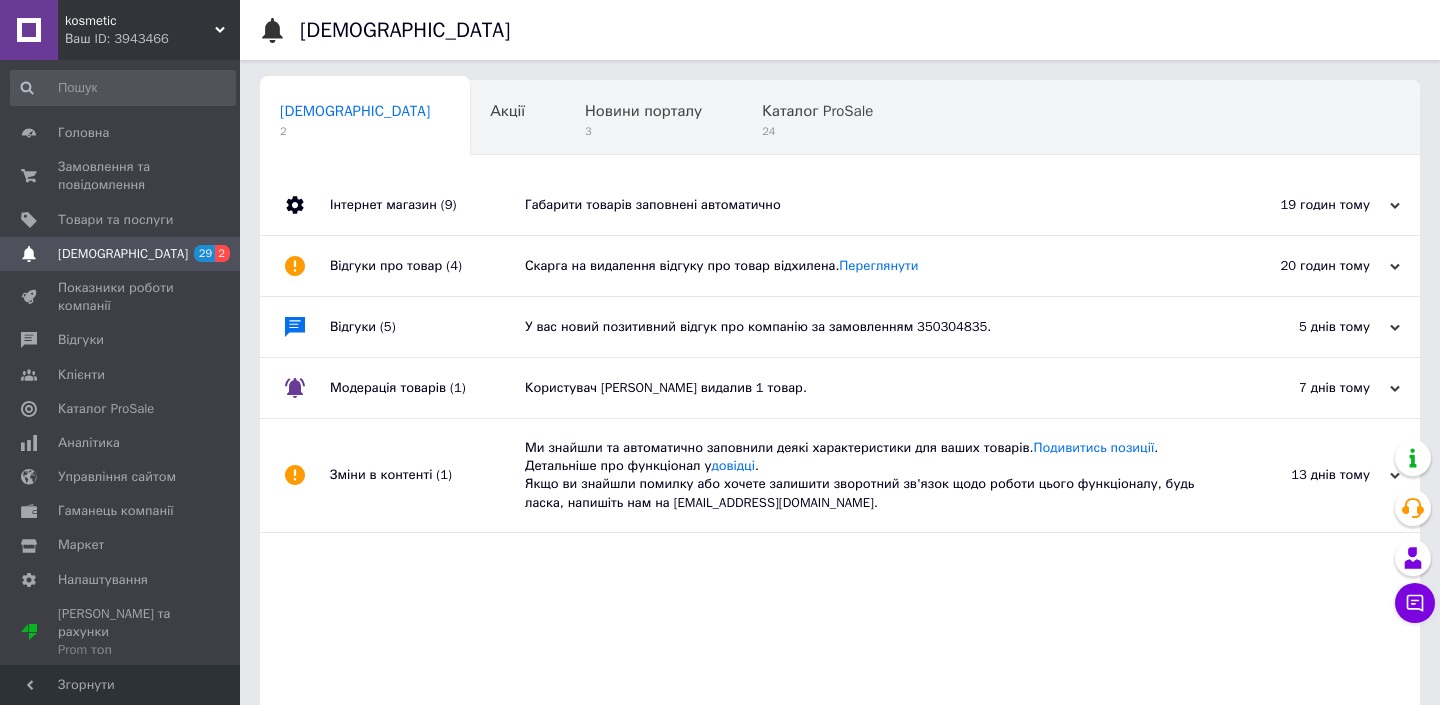 click on "Габарити товарів заповнені автоматично" at bounding box center (862, 205) 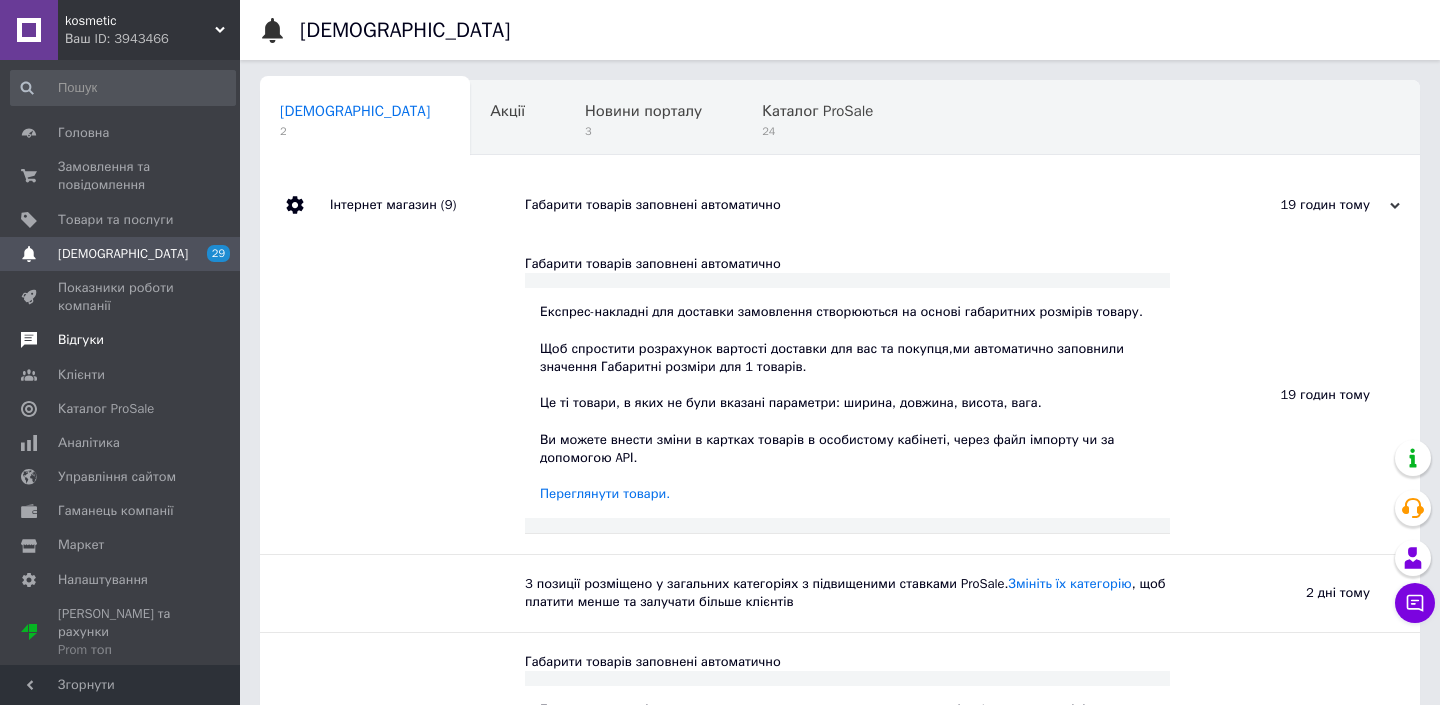 scroll, scrollTop: 0, scrollLeft: 0, axis: both 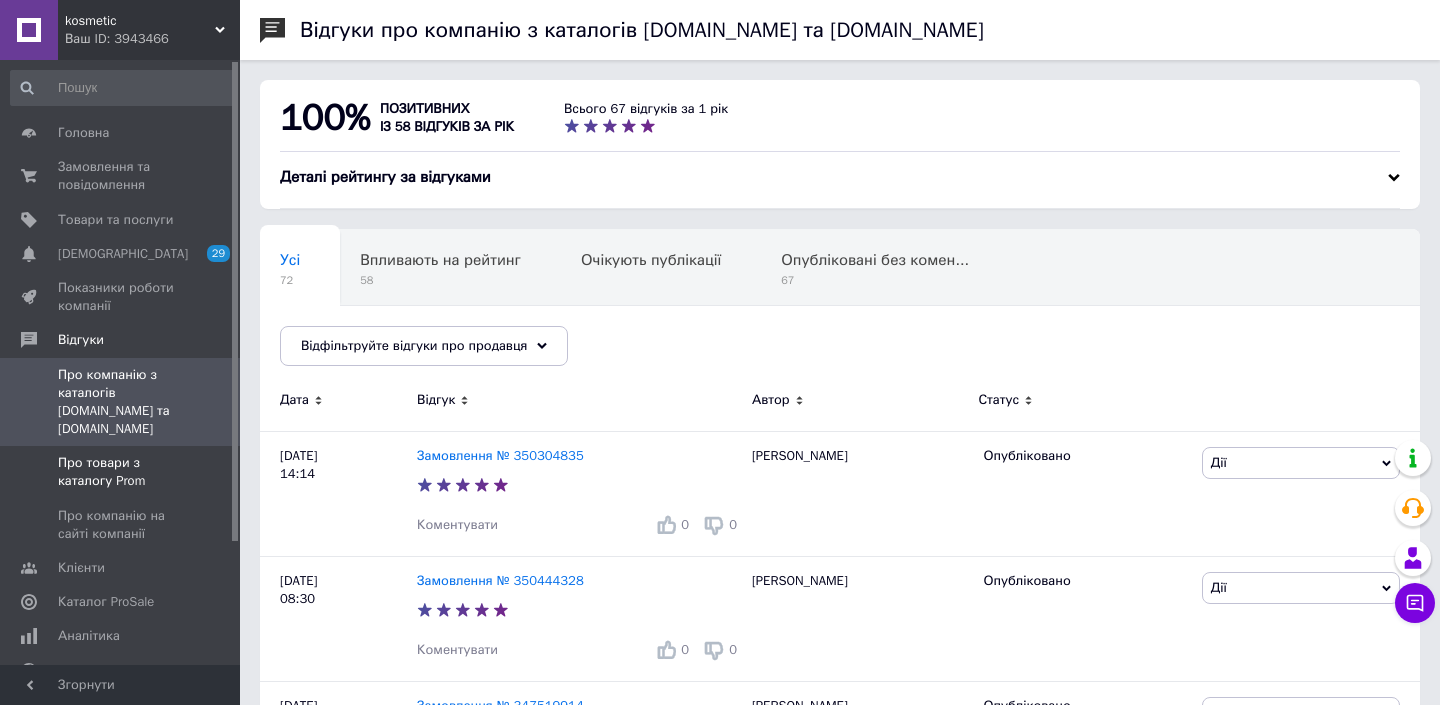 click on "Про товари з каталогу Prom" at bounding box center [121, 472] 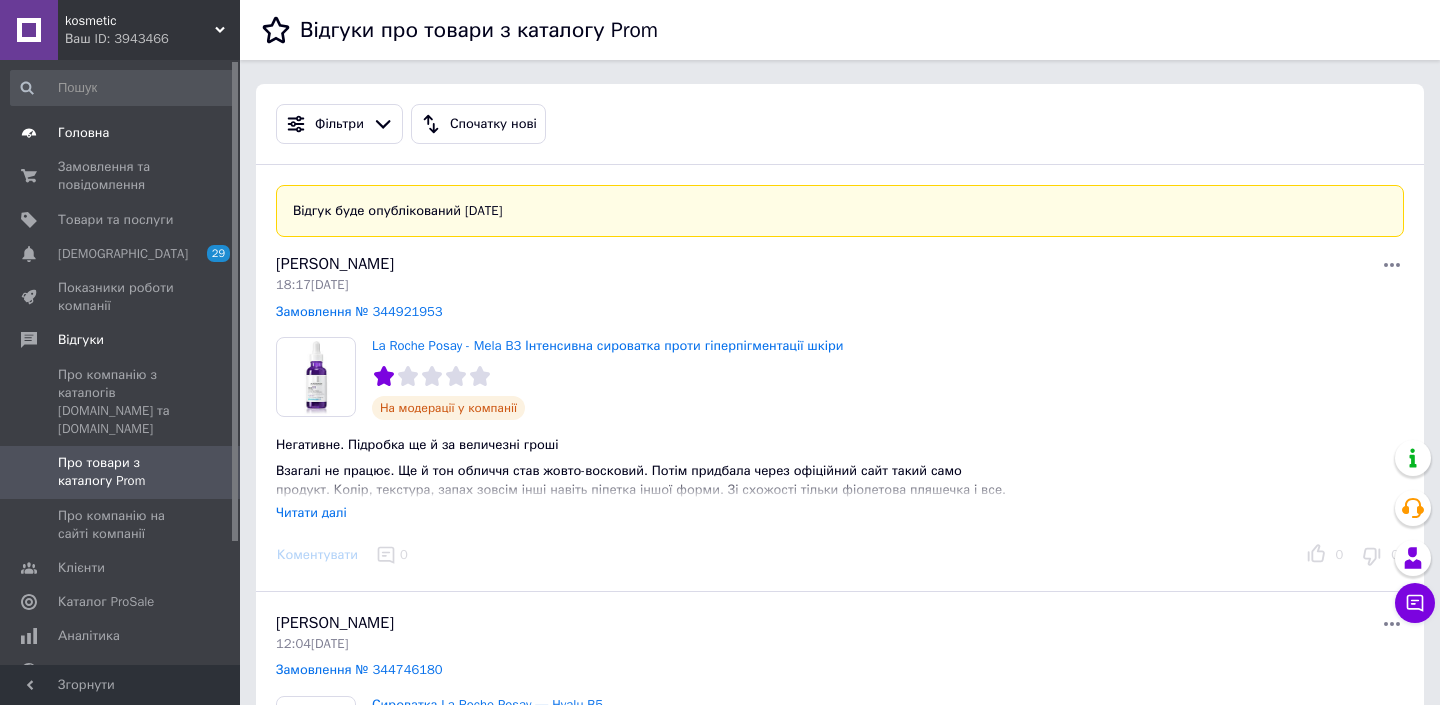 scroll, scrollTop: 0, scrollLeft: 0, axis: both 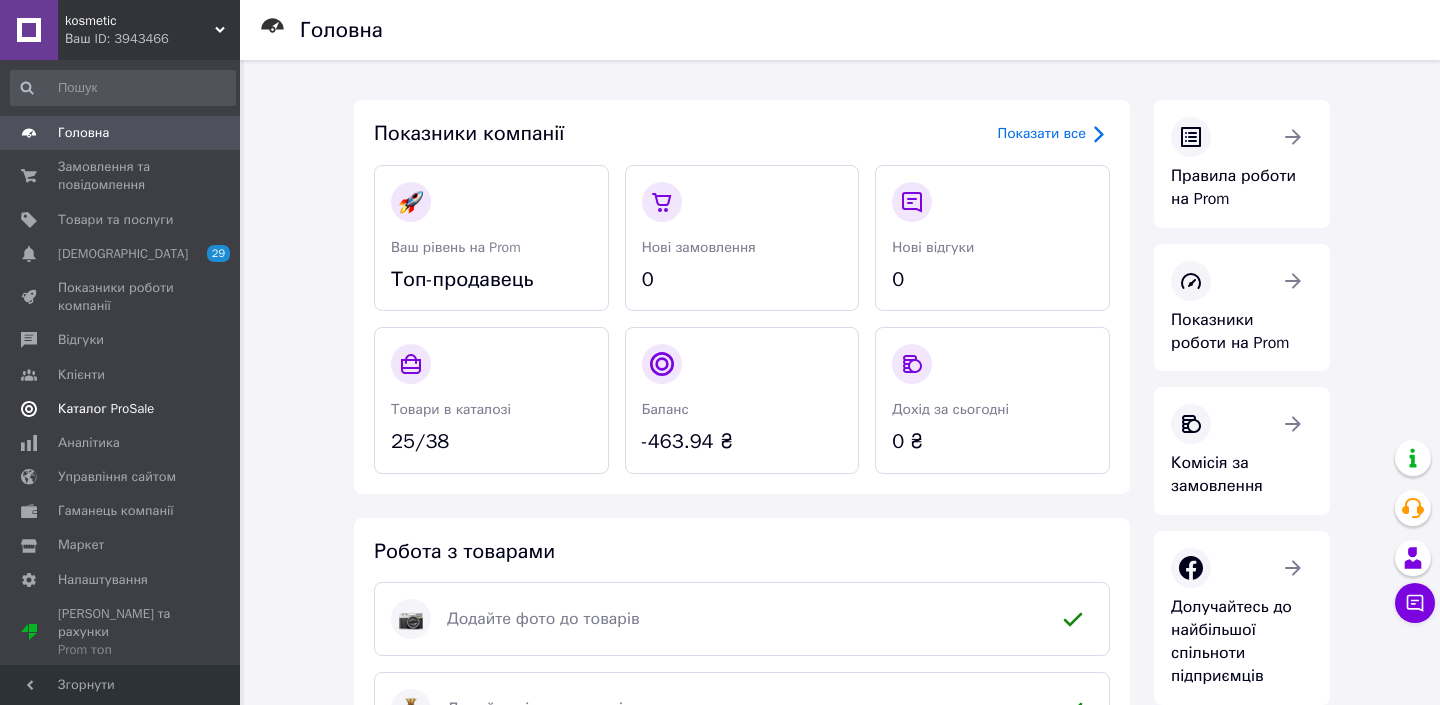 click on "Каталог ProSale" at bounding box center [106, 409] 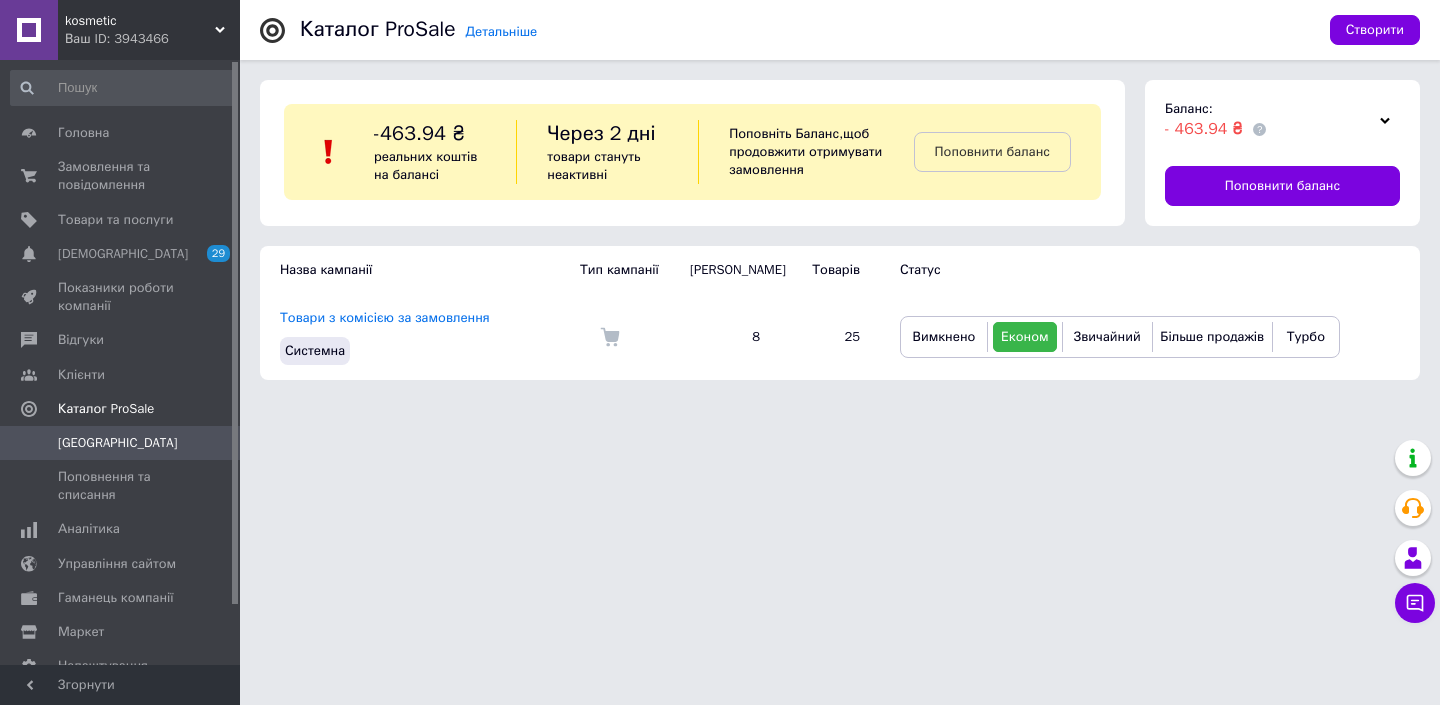 scroll, scrollTop: 0, scrollLeft: 0, axis: both 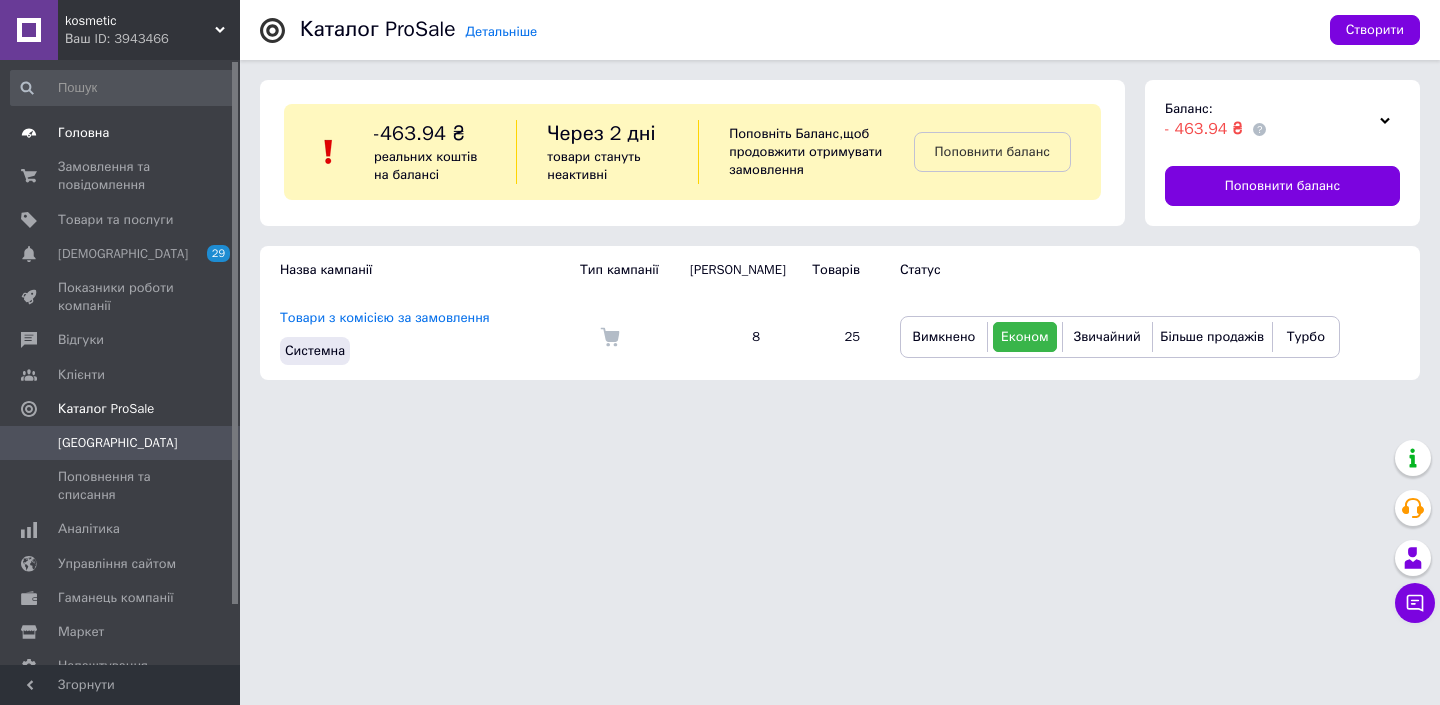 click on "Головна" at bounding box center (83, 133) 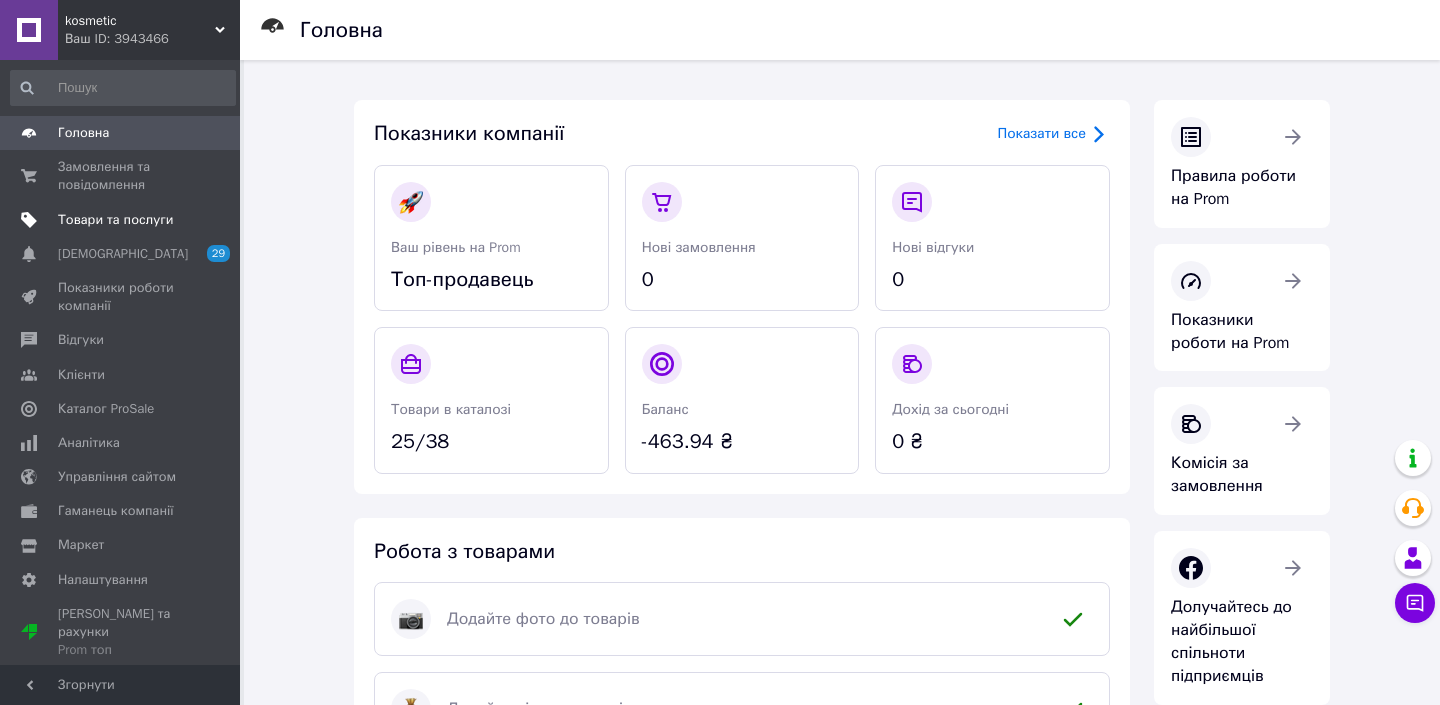 click on "Товари та послуги" at bounding box center [115, 220] 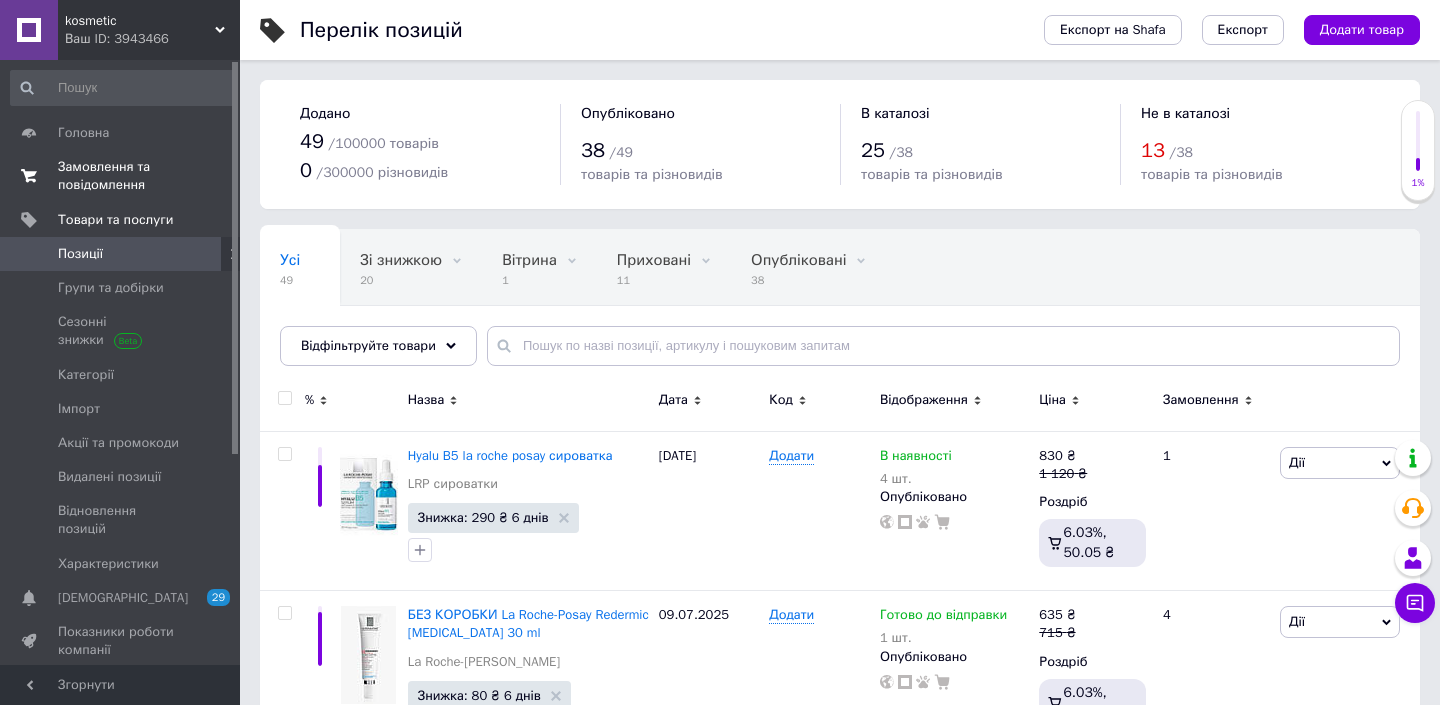 click on "Замовлення та повідомлення" at bounding box center (121, 176) 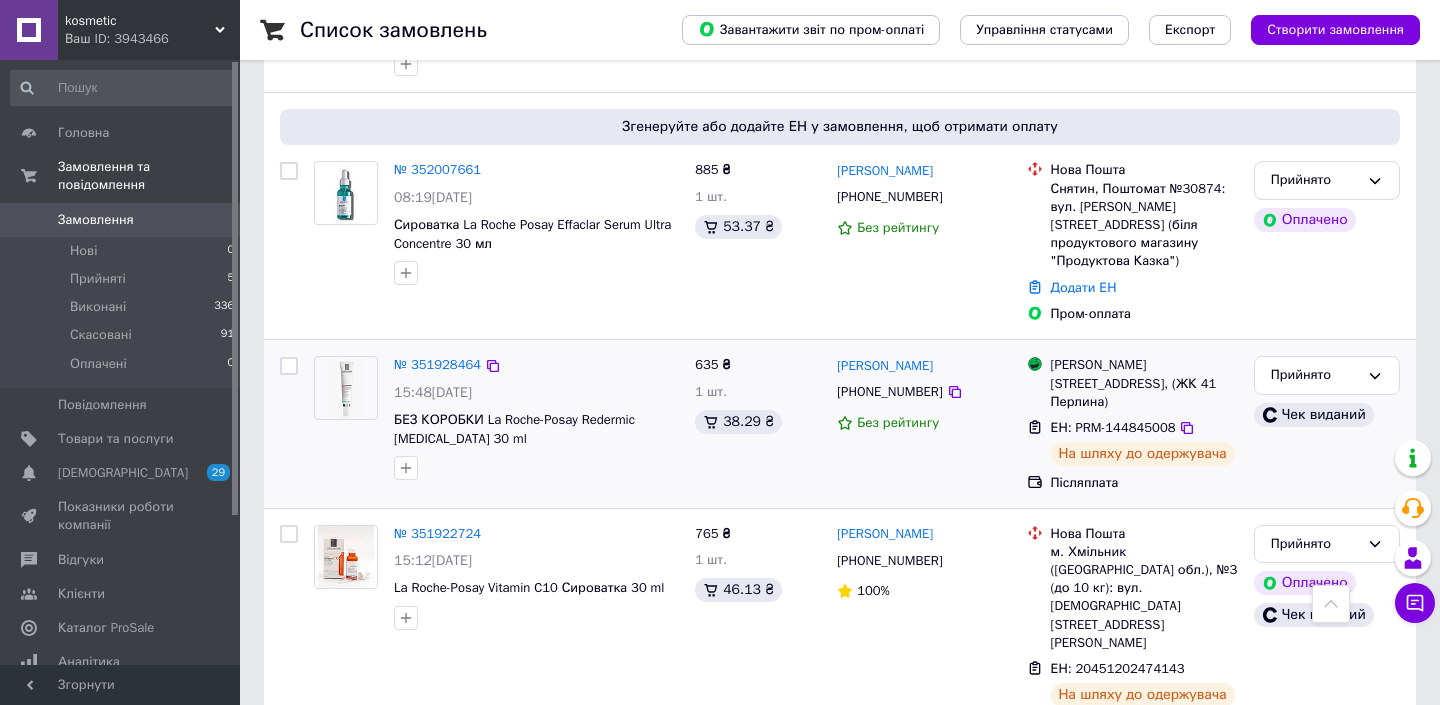 scroll, scrollTop: 497, scrollLeft: 0, axis: vertical 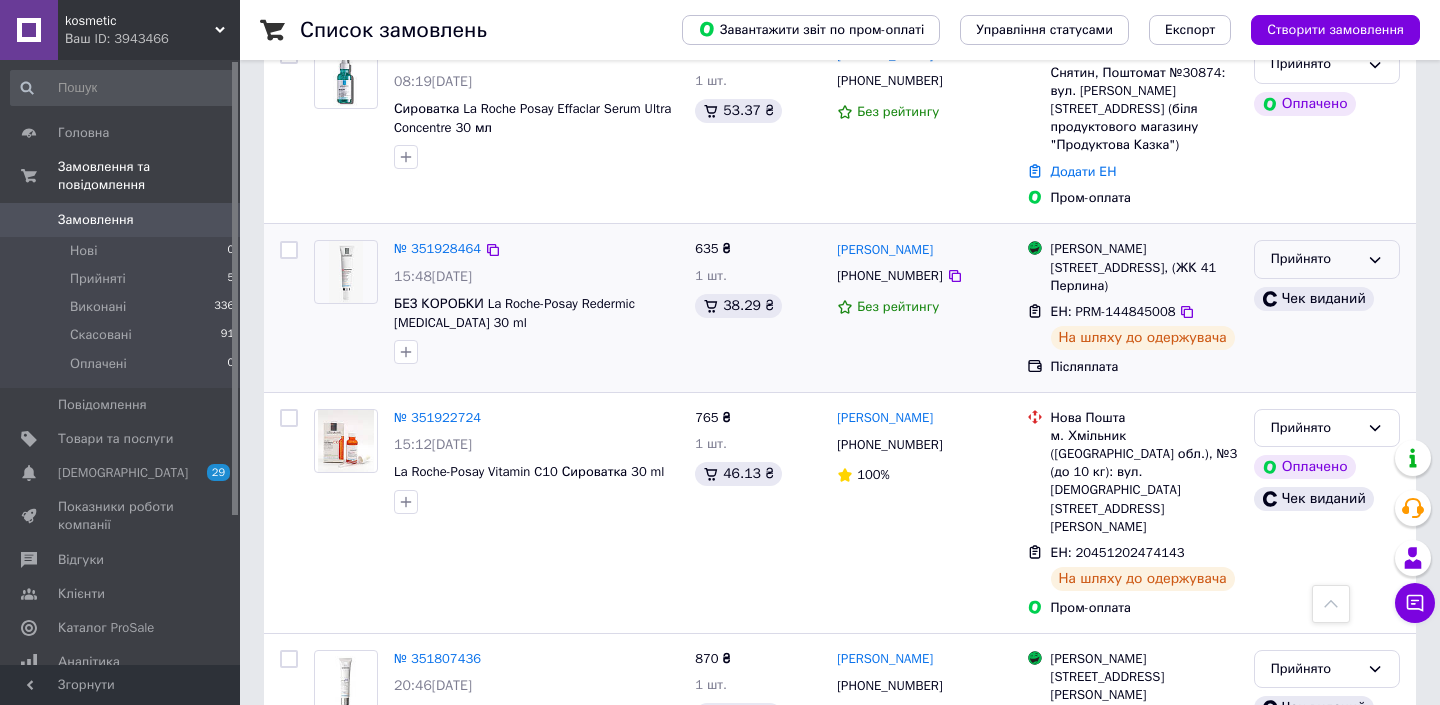 click on "Прийнято" at bounding box center (1315, 259) 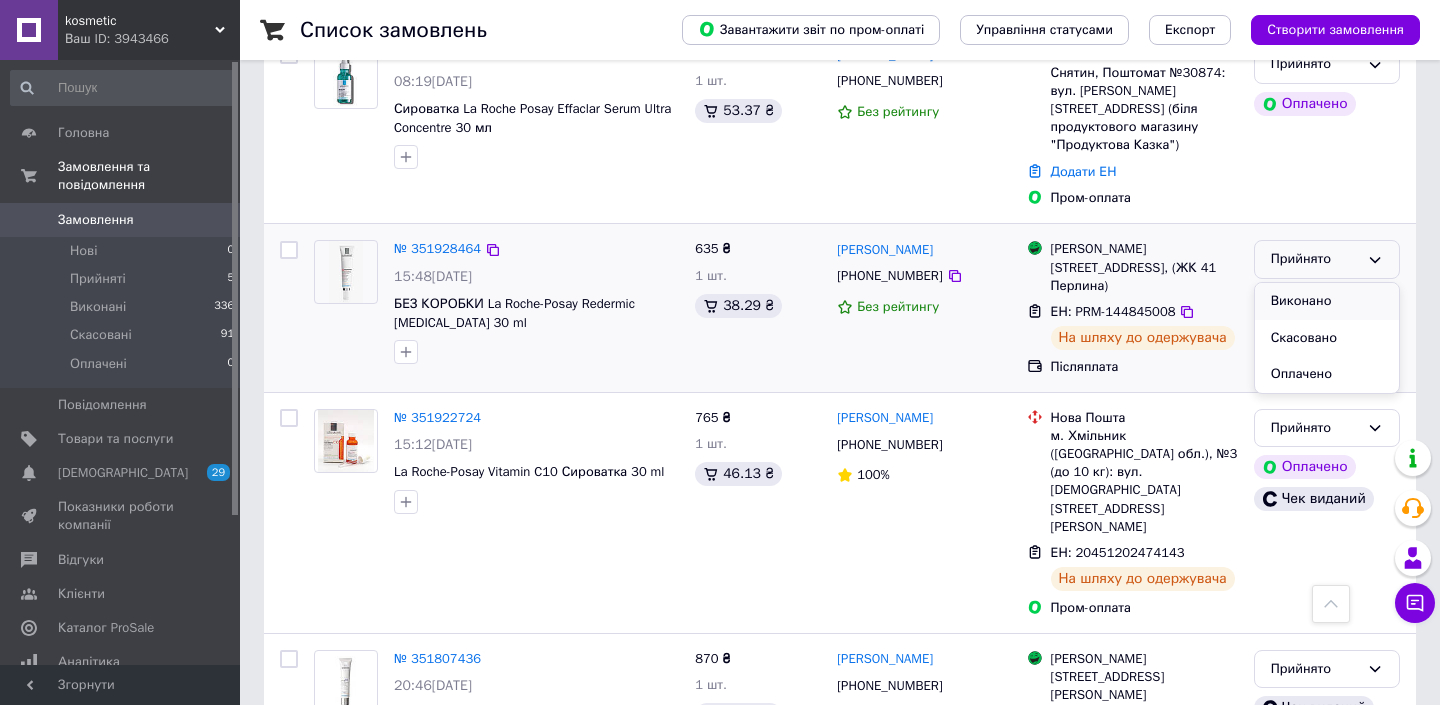 click on "Виконано" at bounding box center (1327, 301) 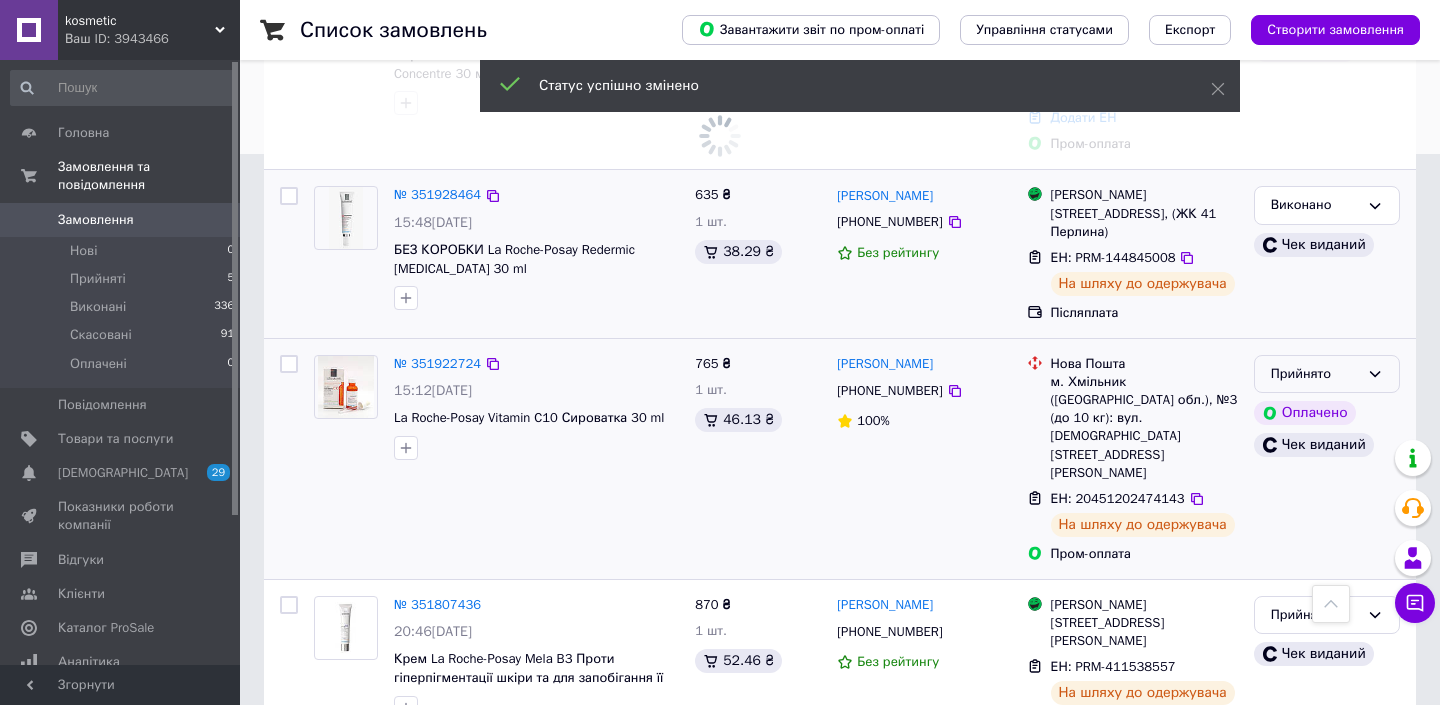 scroll, scrollTop: 554, scrollLeft: 0, axis: vertical 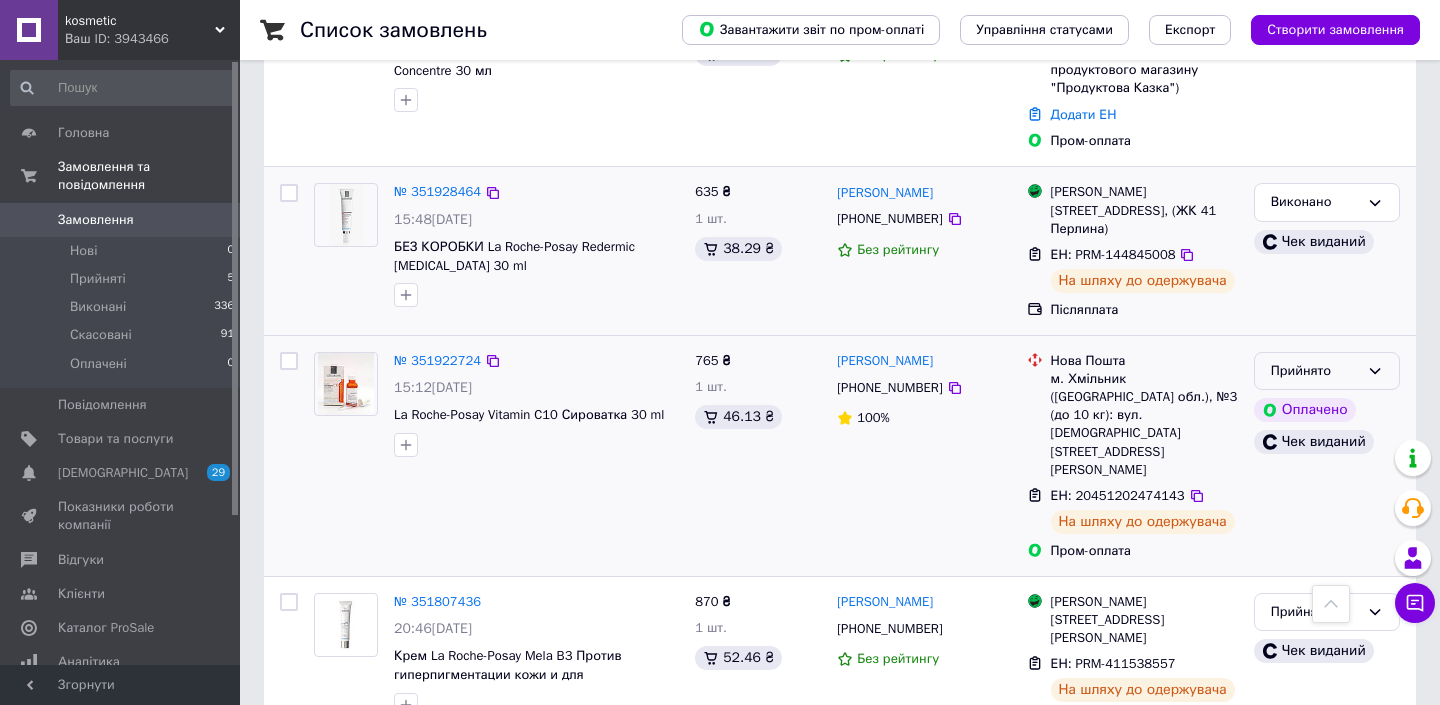 click 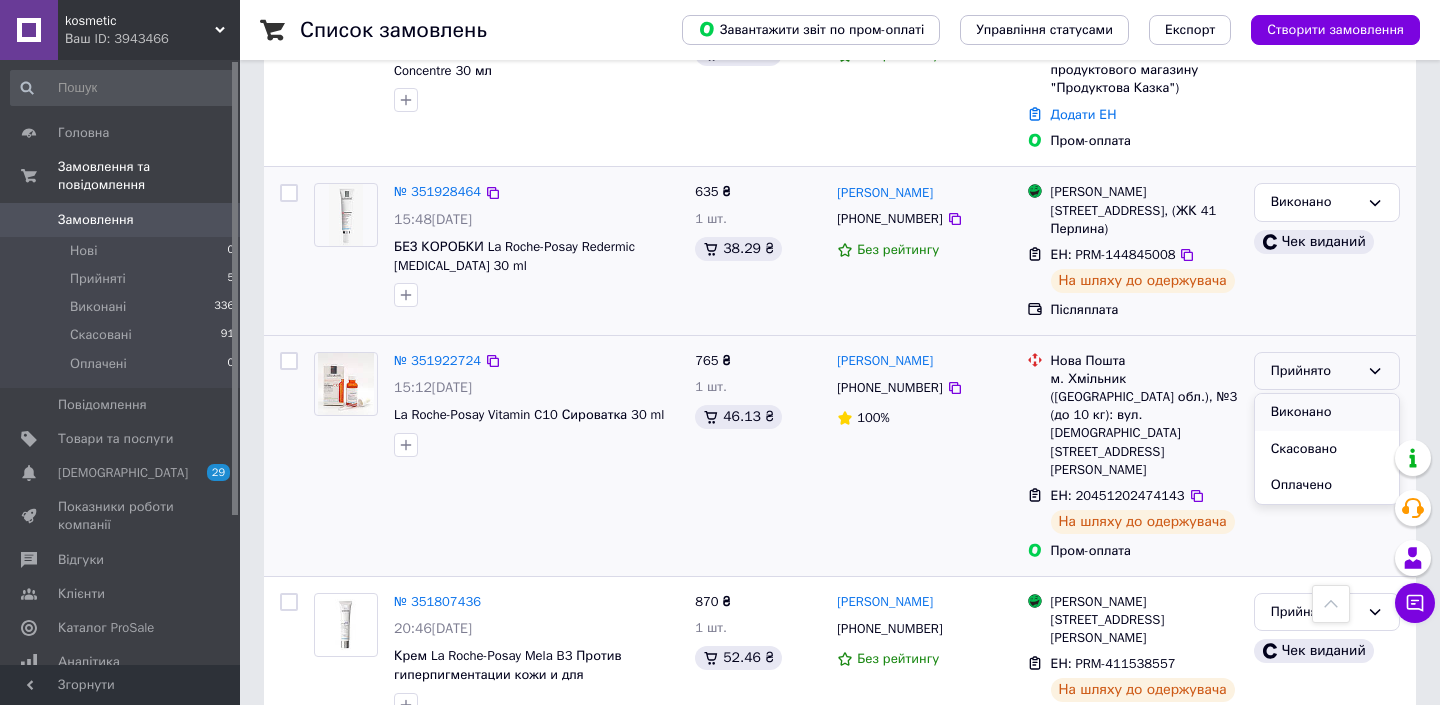 click on "Виконано" at bounding box center (1327, 412) 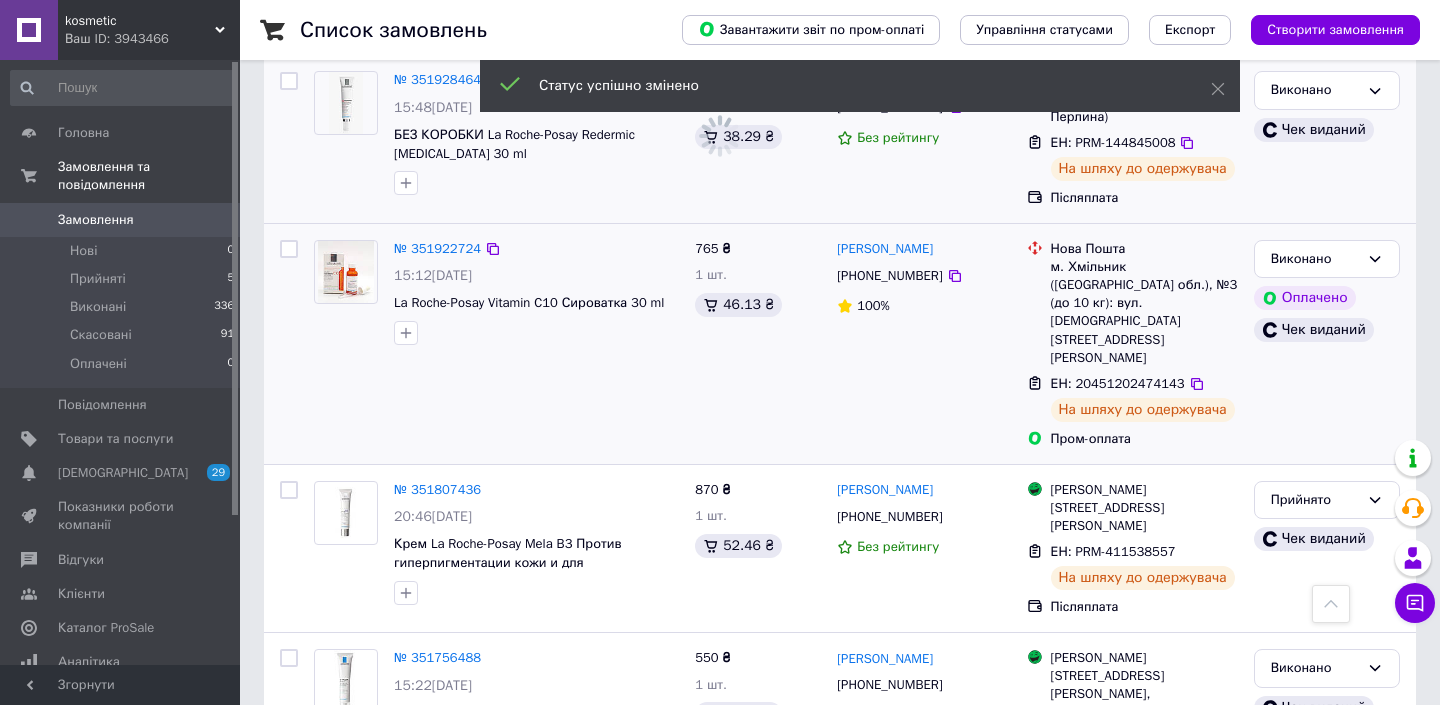 scroll, scrollTop: 670, scrollLeft: 0, axis: vertical 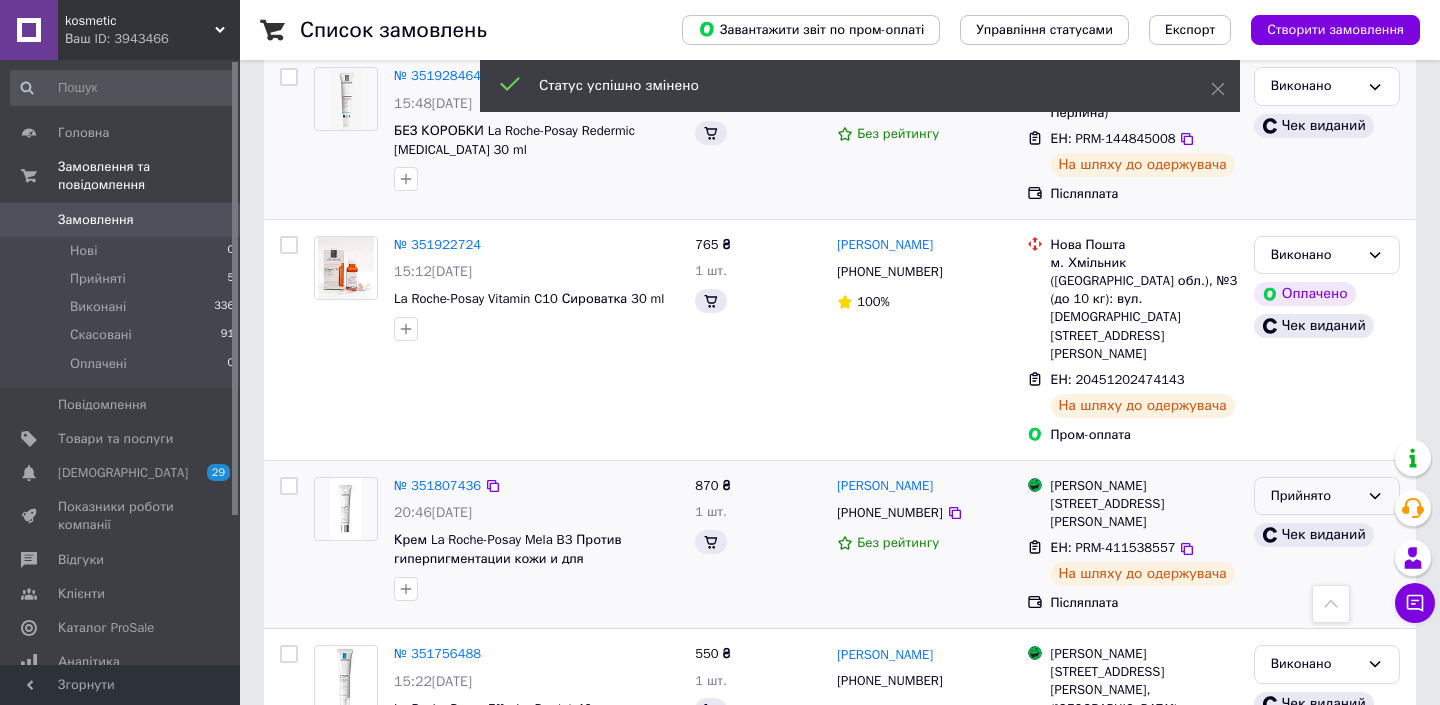 click on "Прийнято" at bounding box center (1315, 496) 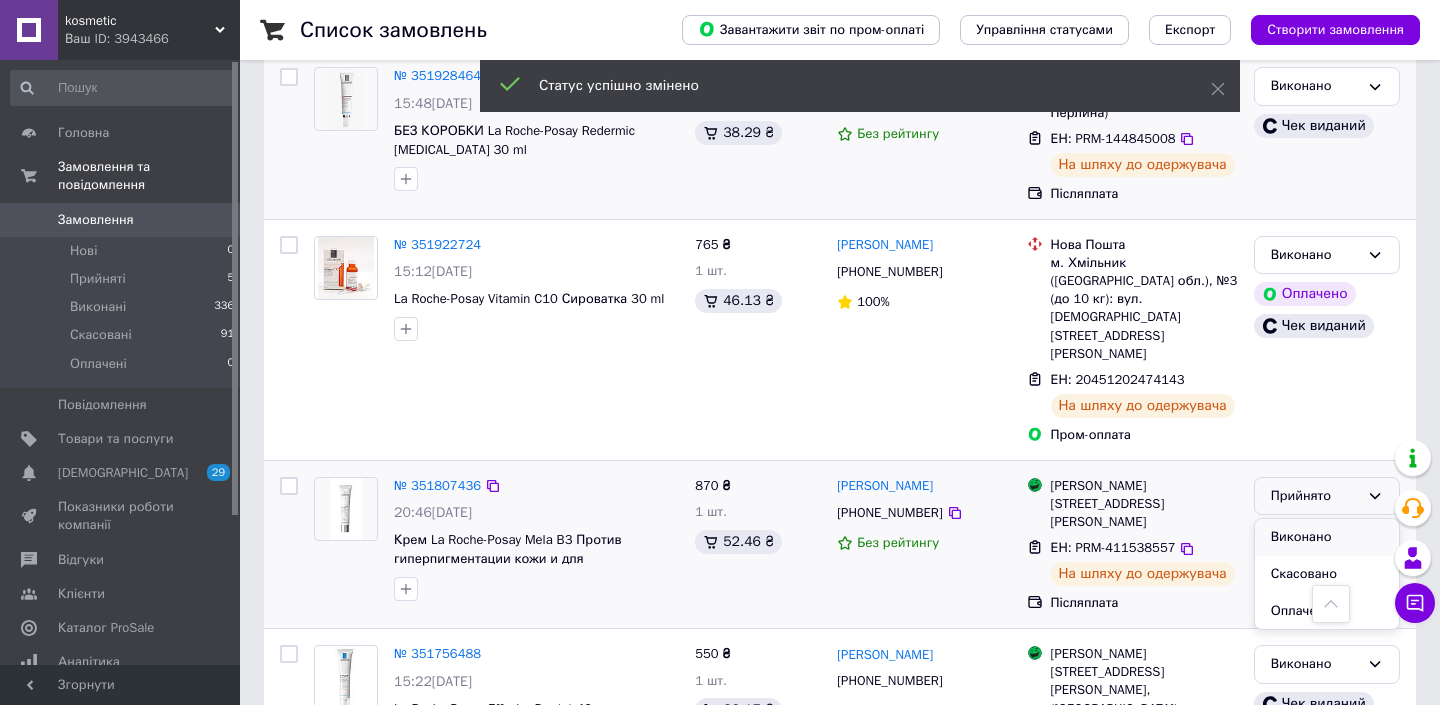 click on "Виконано" at bounding box center (1327, 537) 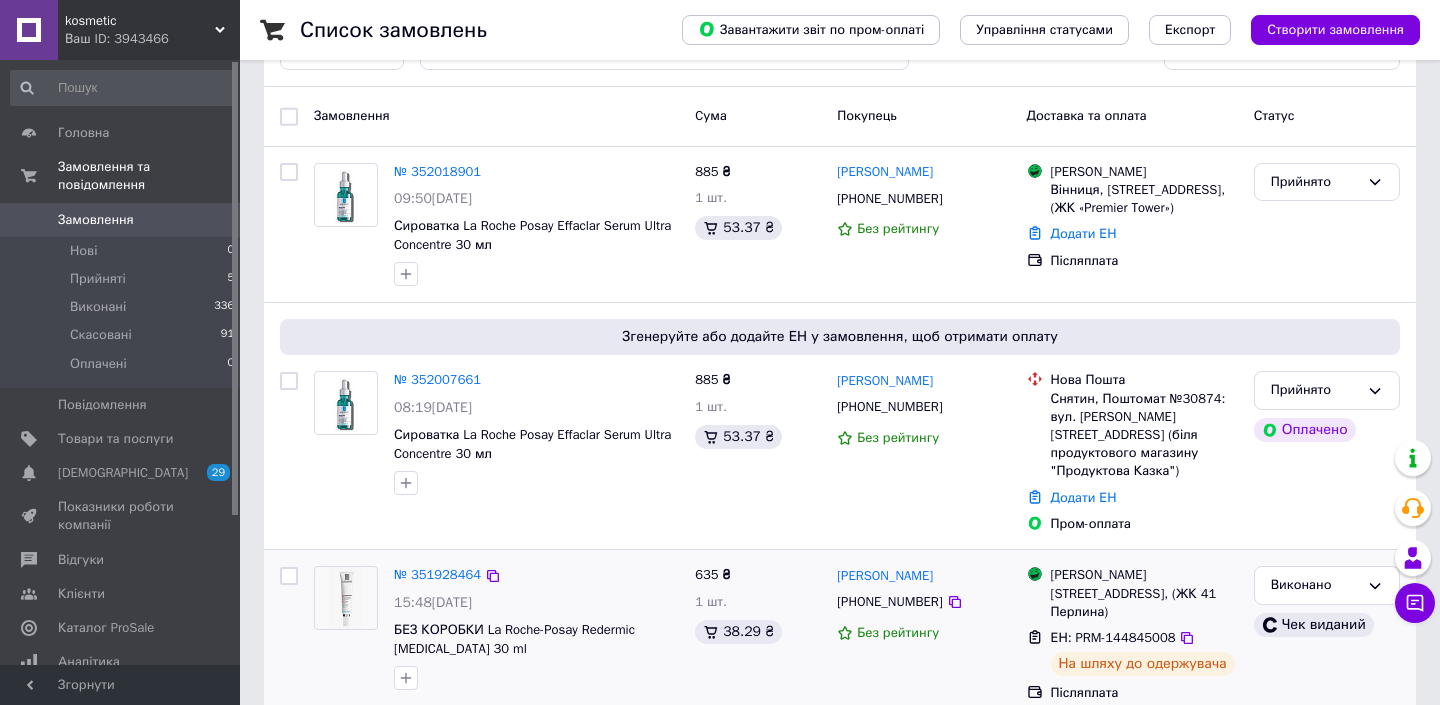 scroll, scrollTop: 167, scrollLeft: 0, axis: vertical 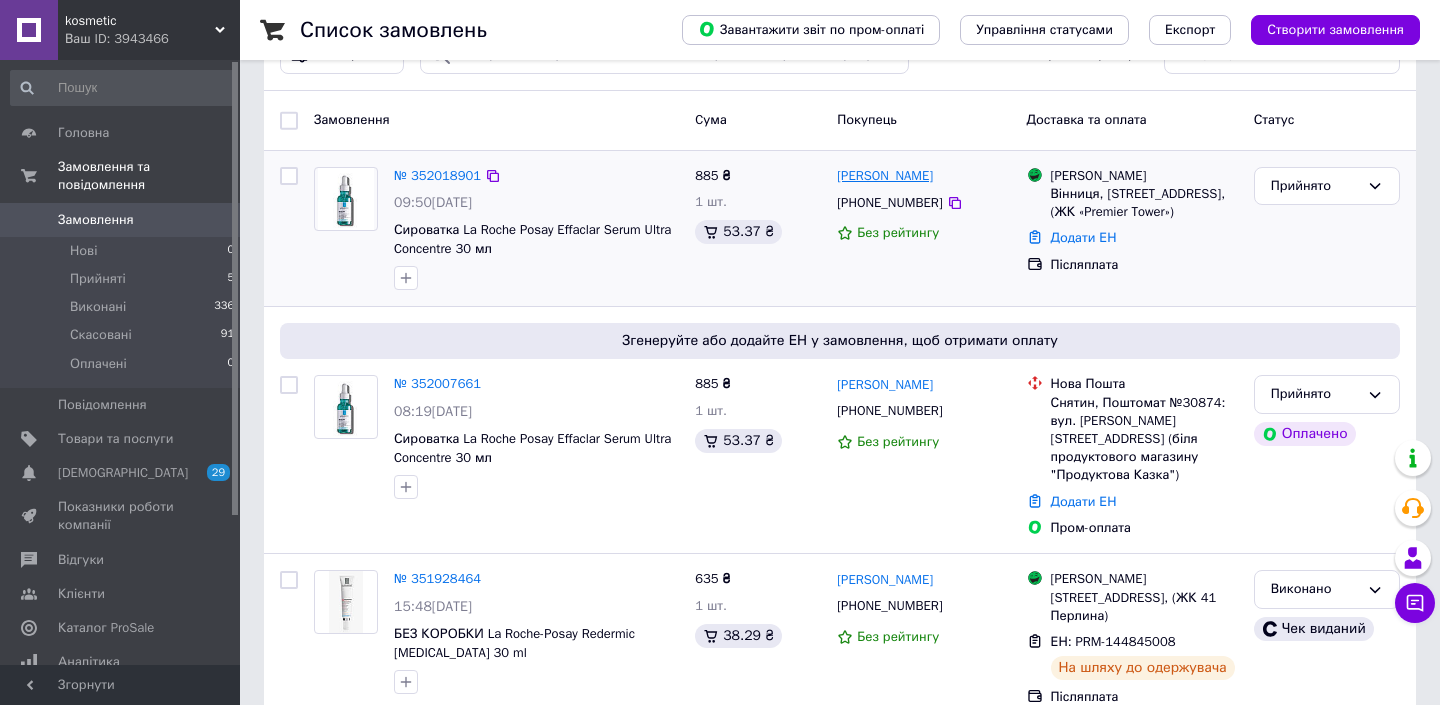 click on "[PERSON_NAME]" at bounding box center [885, 176] 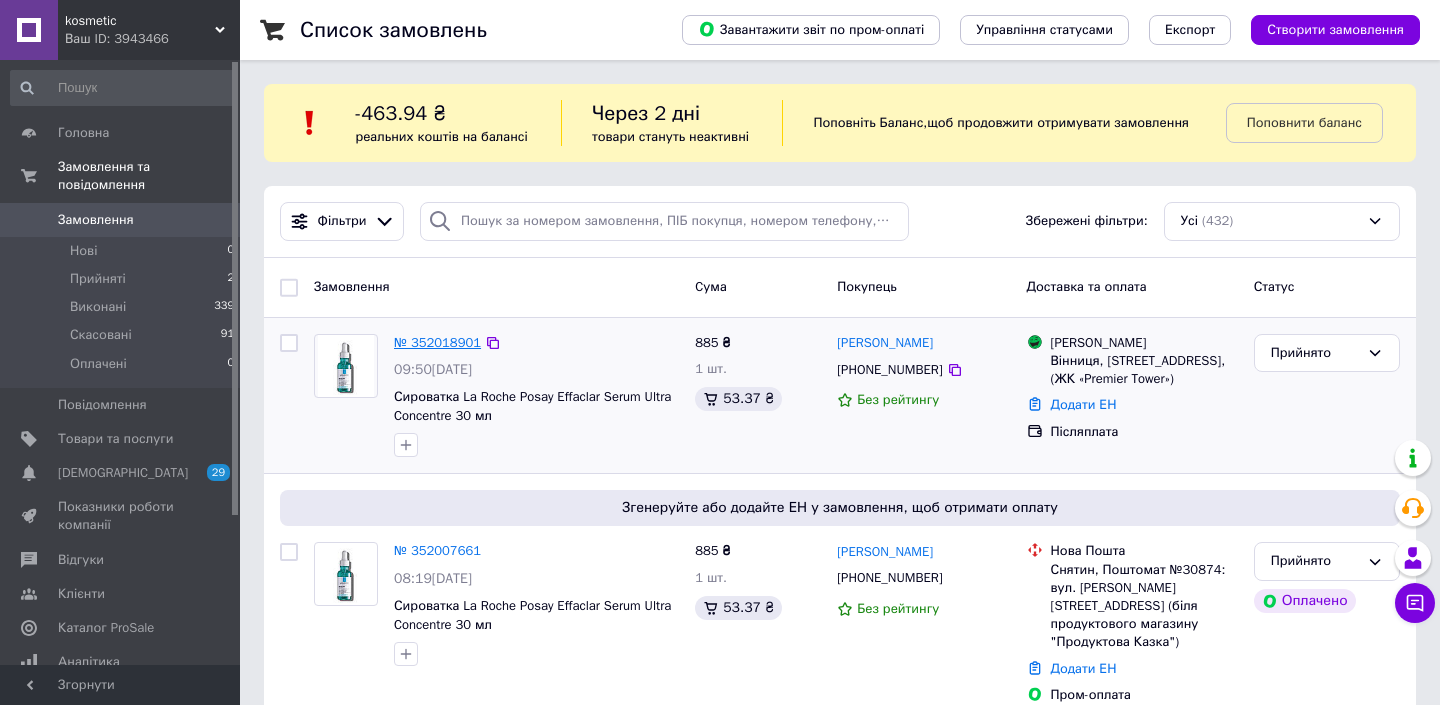 click on "№ 352018901" at bounding box center (437, 342) 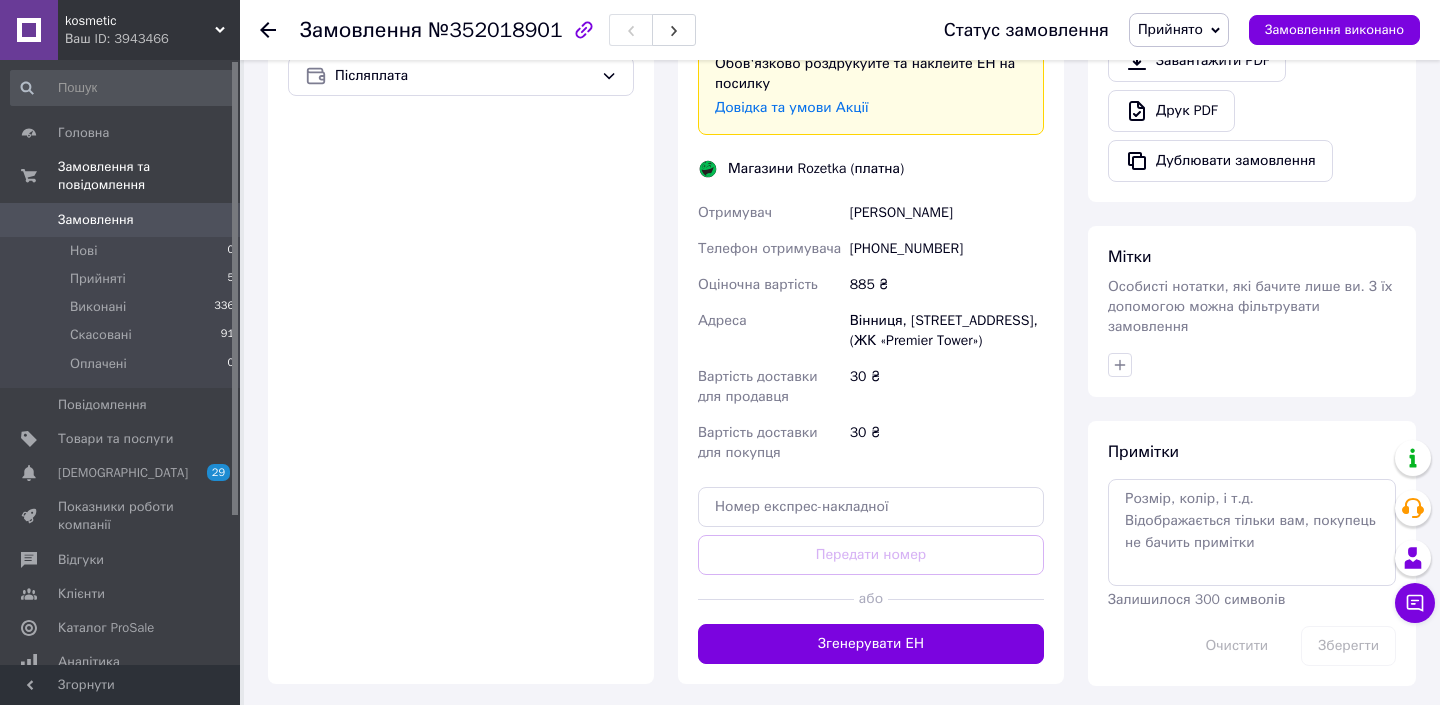 scroll, scrollTop: 769, scrollLeft: 0, axis: vertical 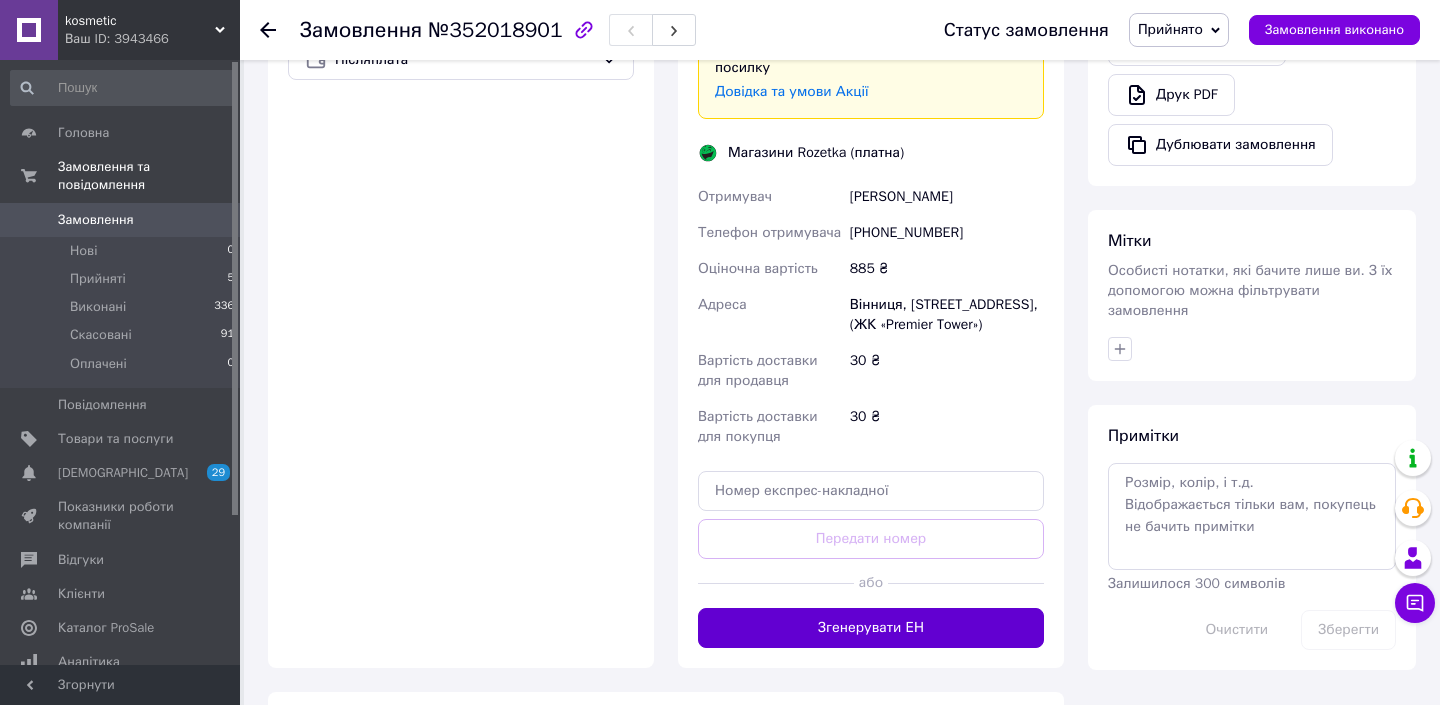 click on "Згенерувати ЕН" at bounding box center (871, 628) 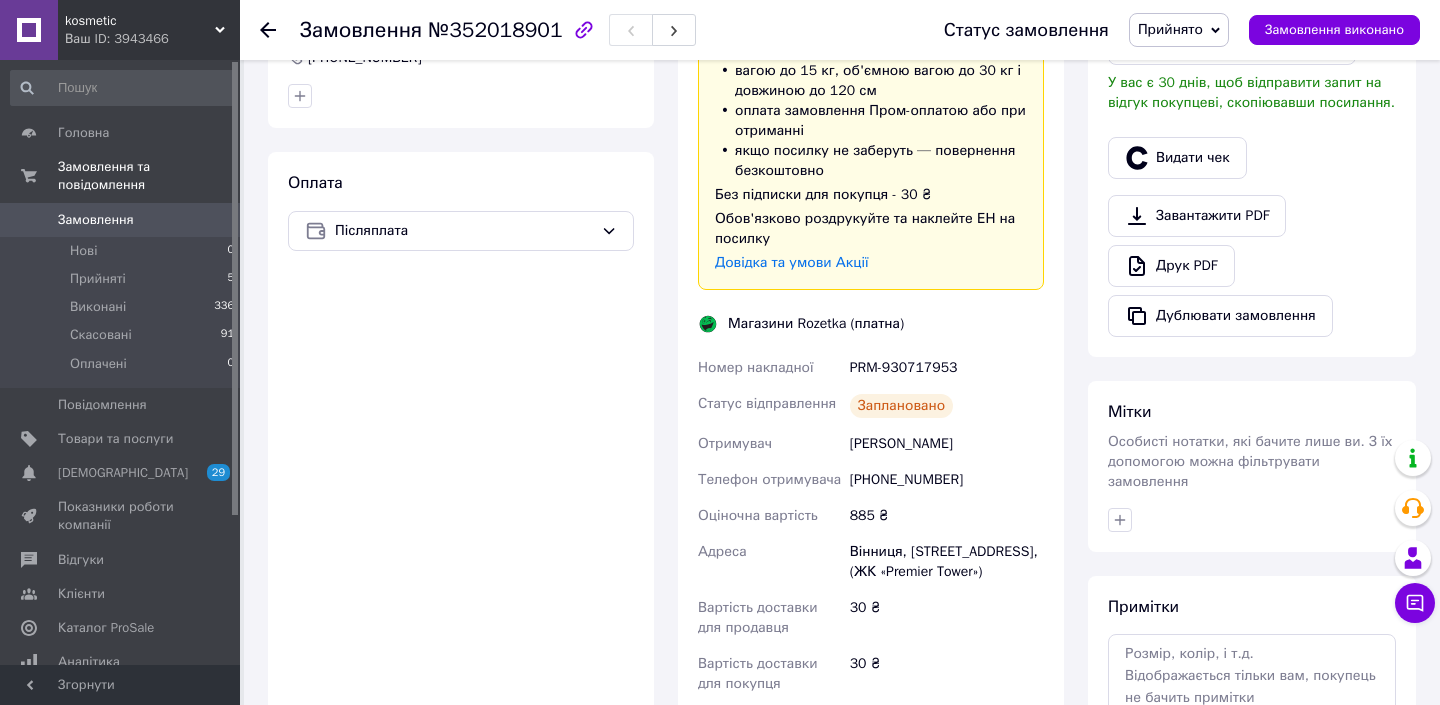scroll, scrollTop: 597, scrollLeft: 0, axis: vertical 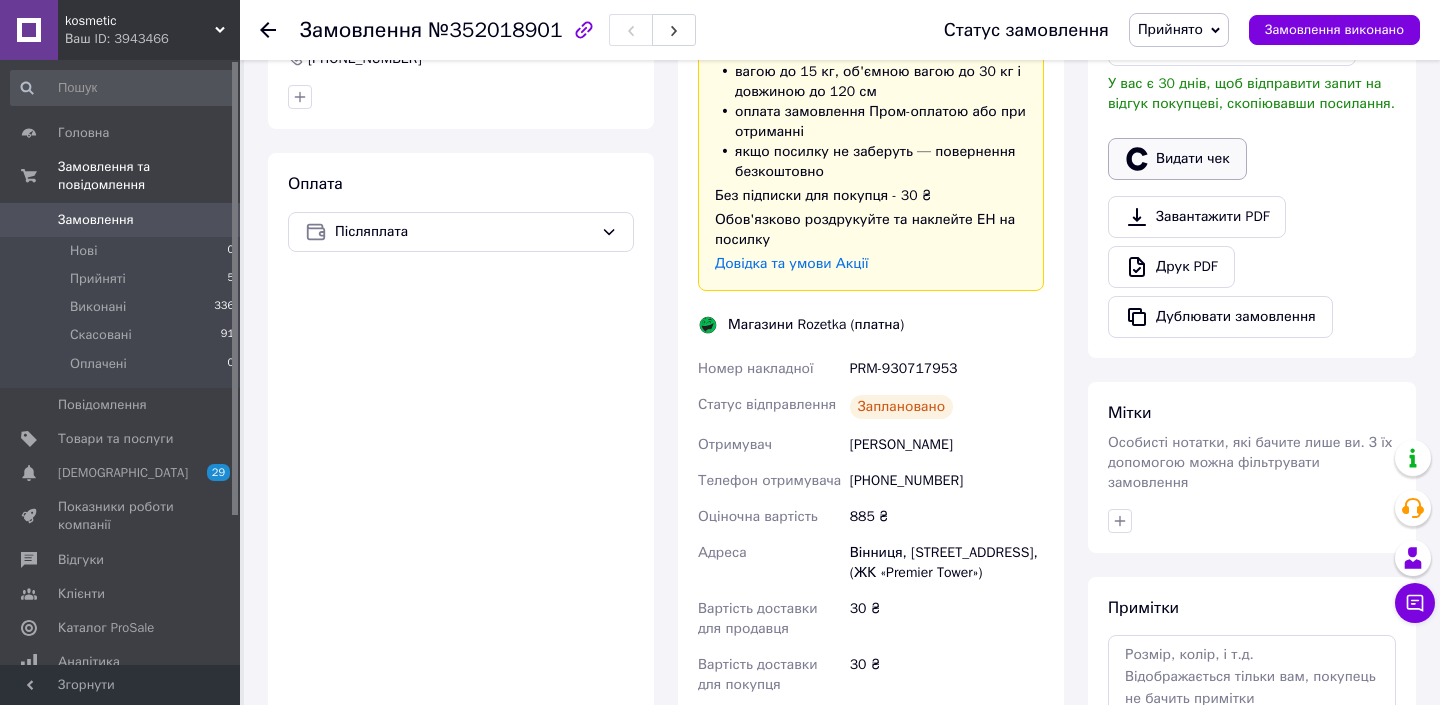 click on "Видати чек" at bounding box center (1177, 159) 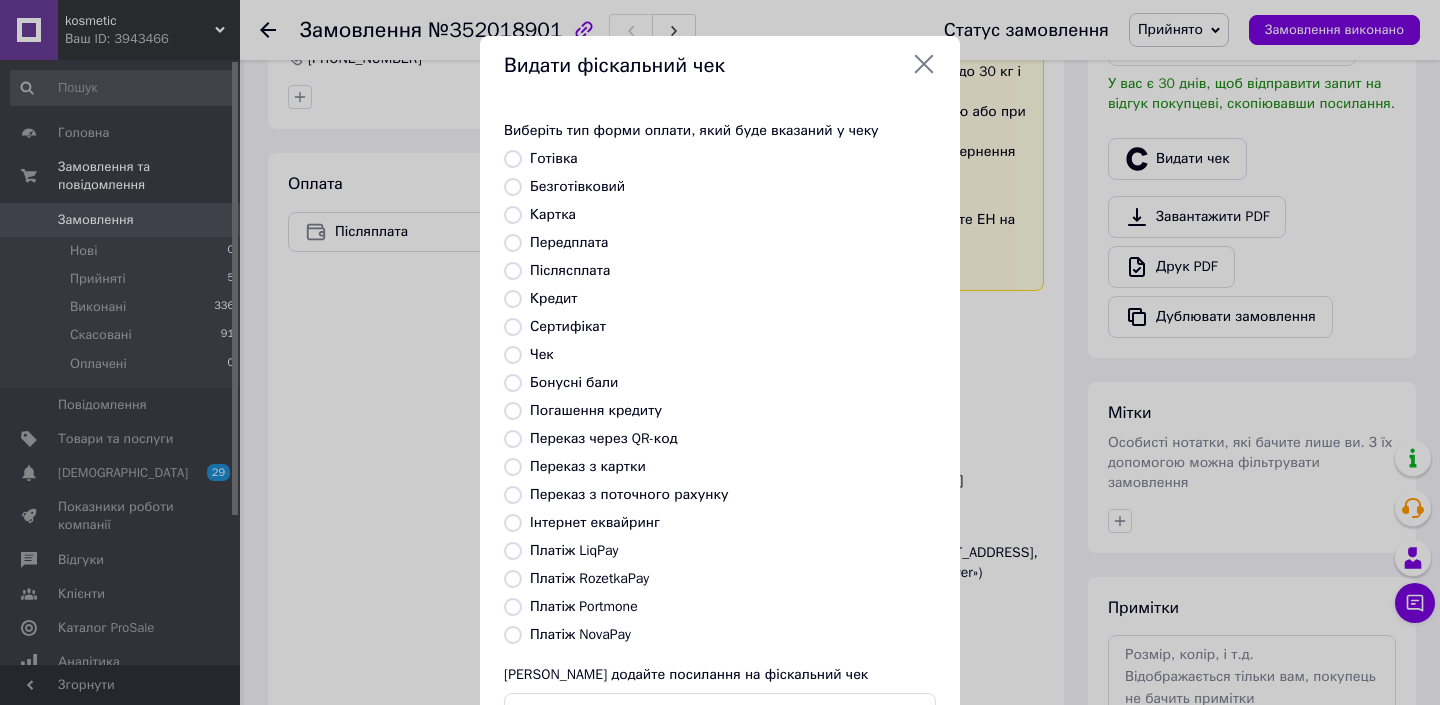 click on "Платіж RozetkaPay" at bounding box center [589, 578] 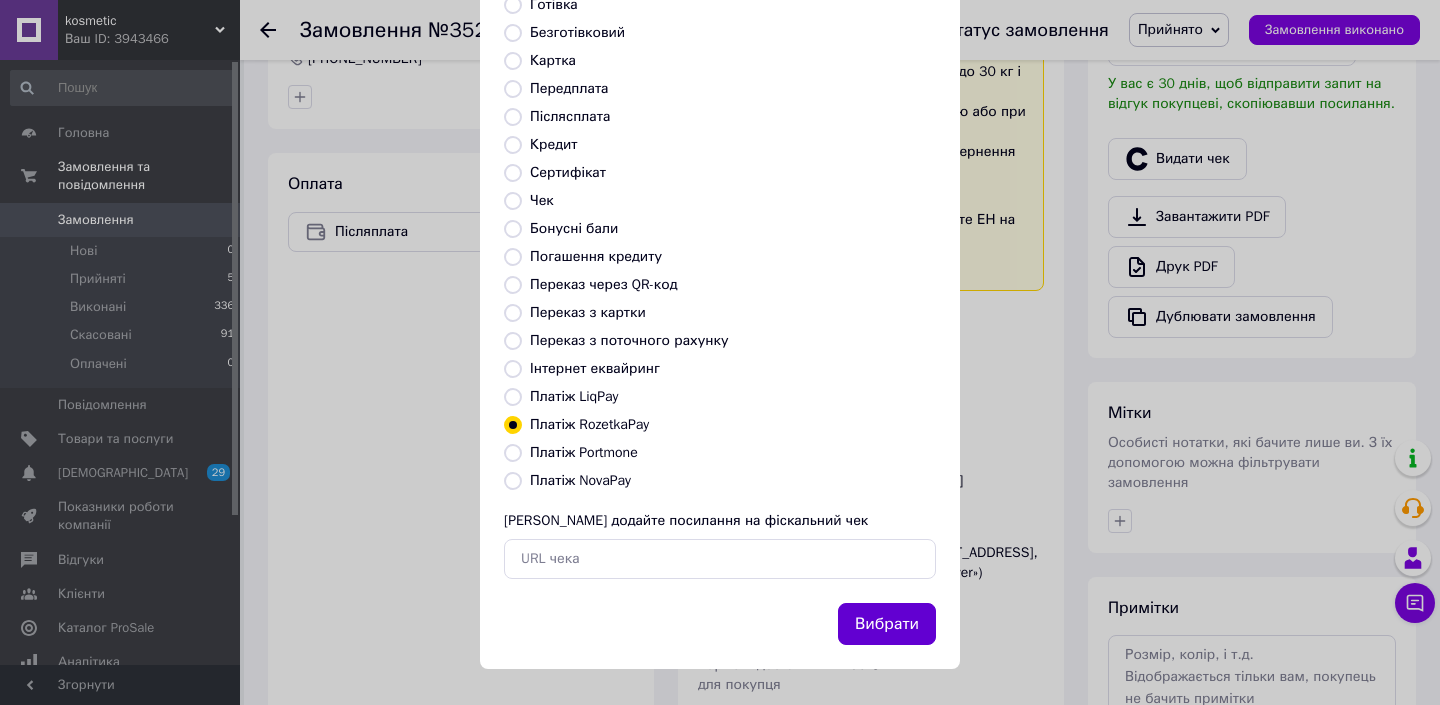 click on "Вибрати" at bounding box center (887, 624) 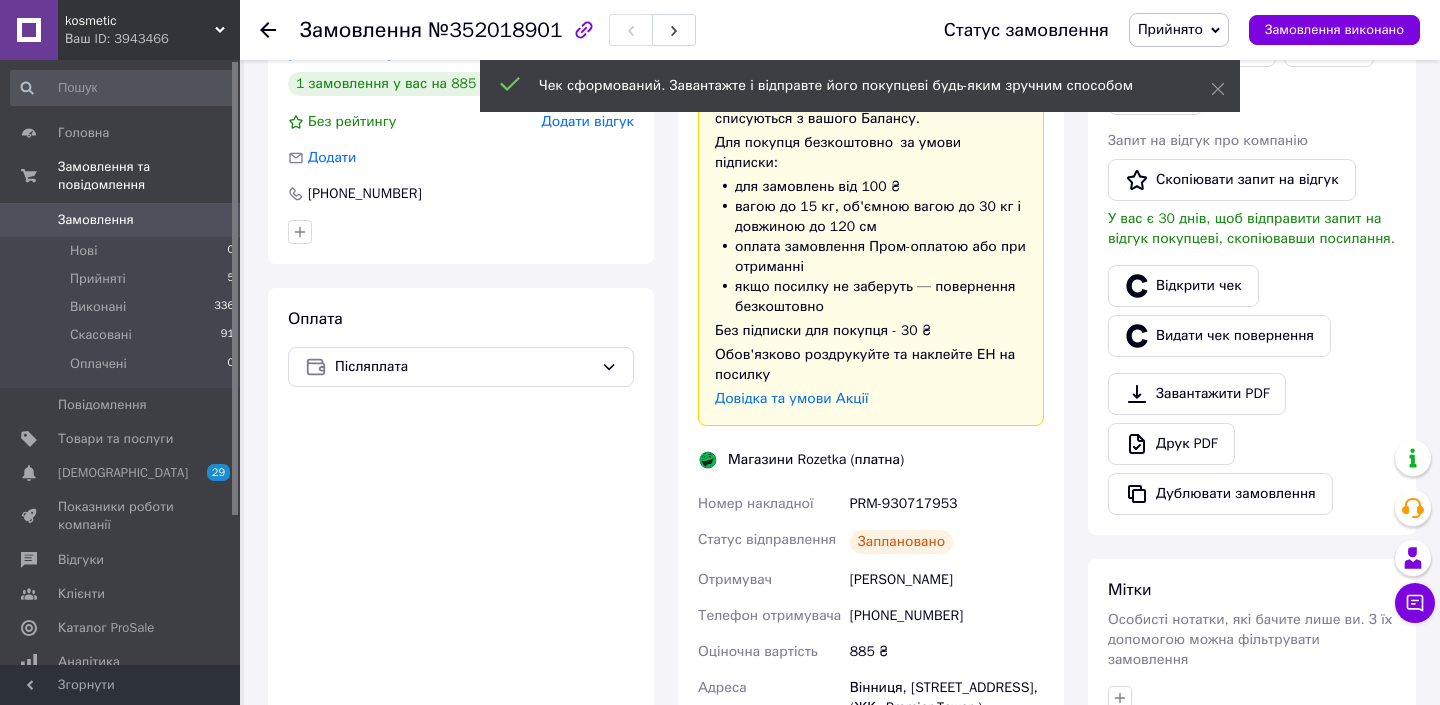 scroll, scrollTop: 153, scrollLeft: 0, axis: vertical 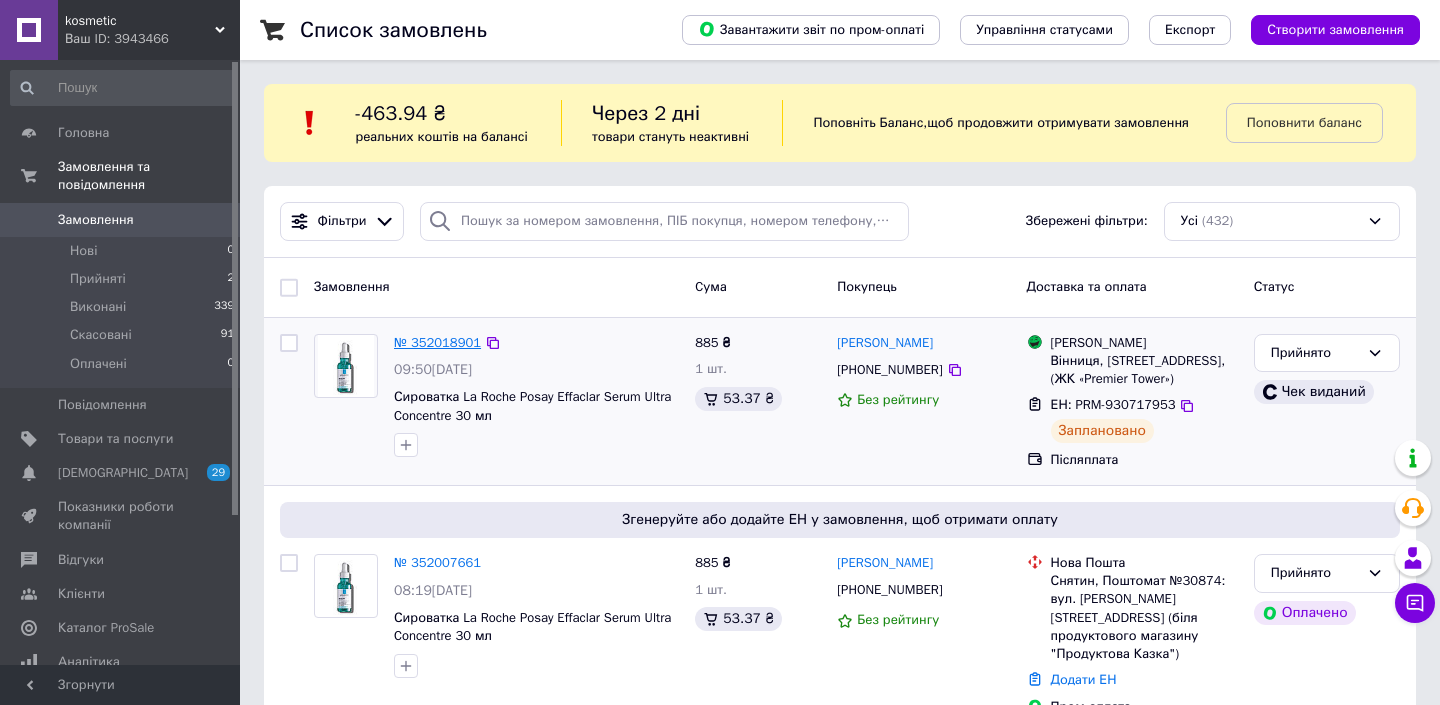 click on "№ 352018901" at bounding box center [437, 342] 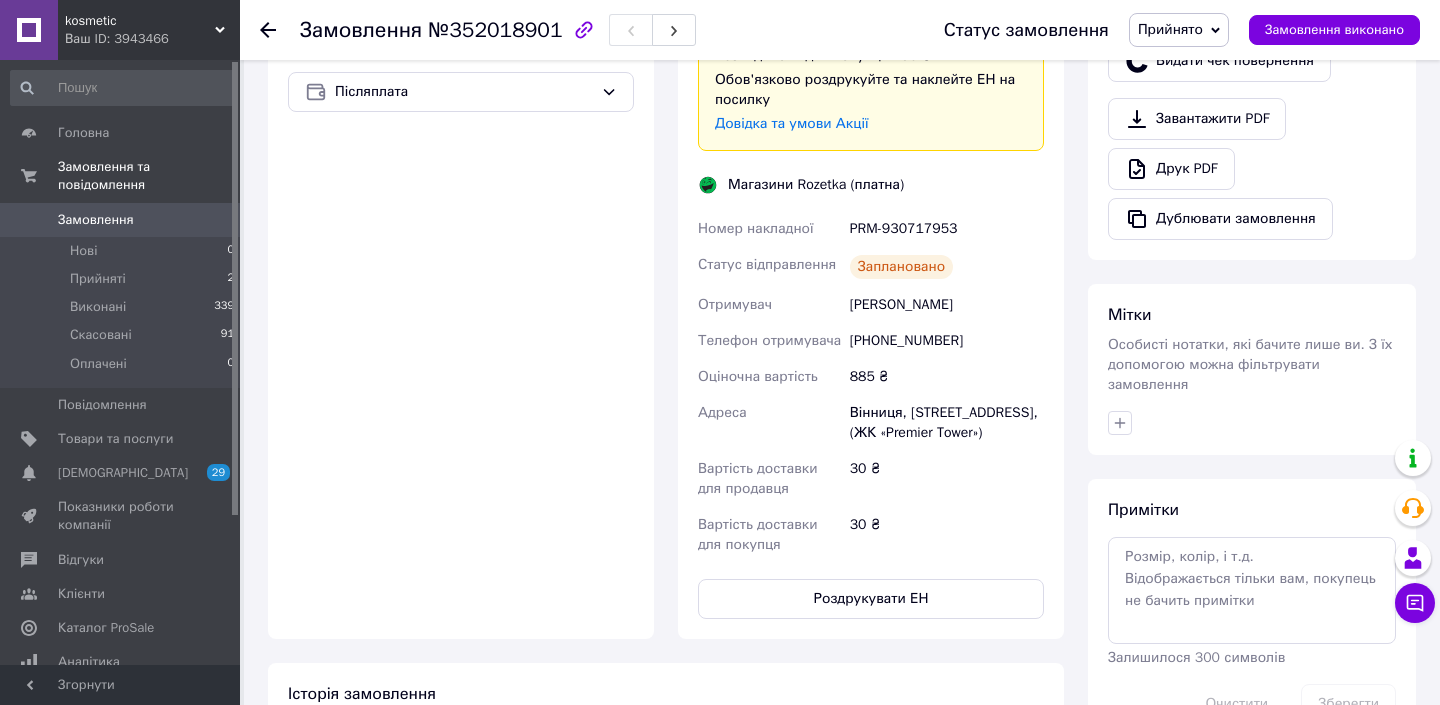 scroll, scrollTop: 820, scrollLeft: 0, axis: vertical 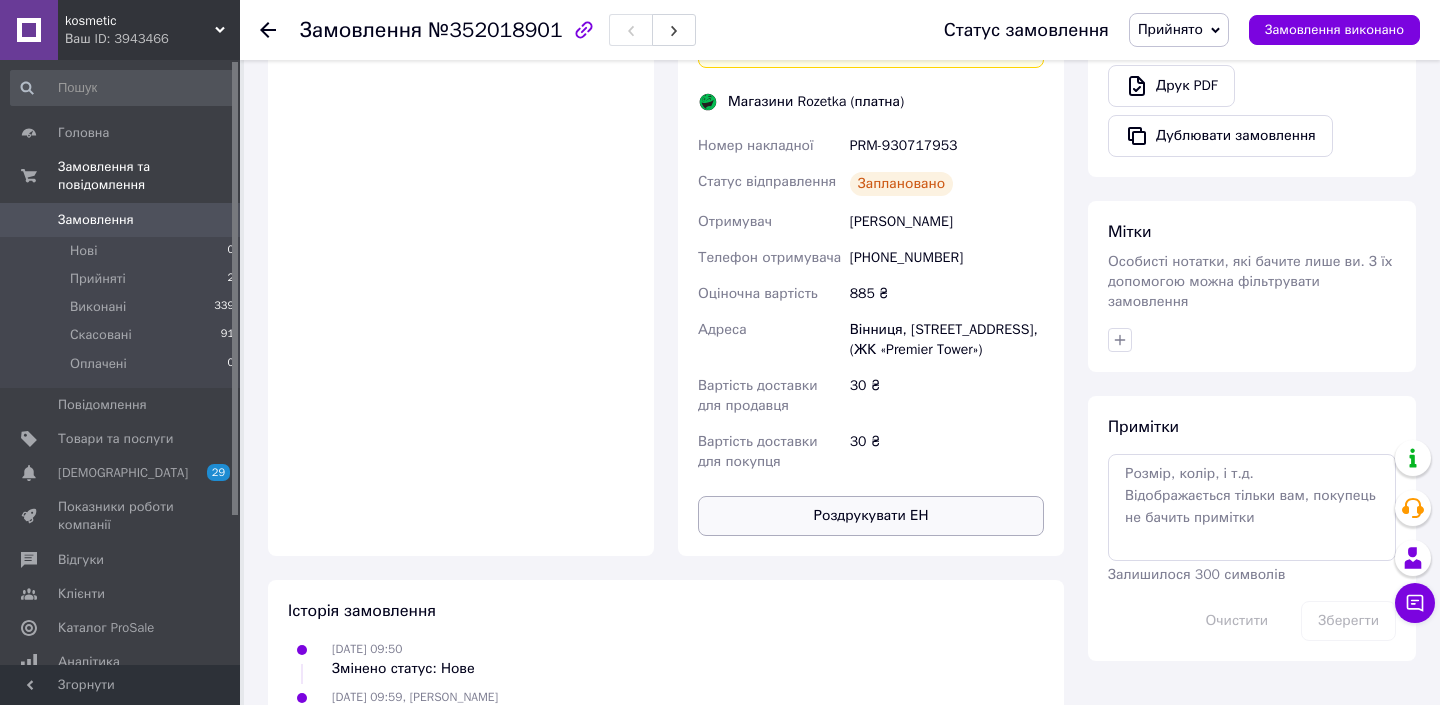 click on "Роздрукувати ЕН" at bounding box center [871, 516] 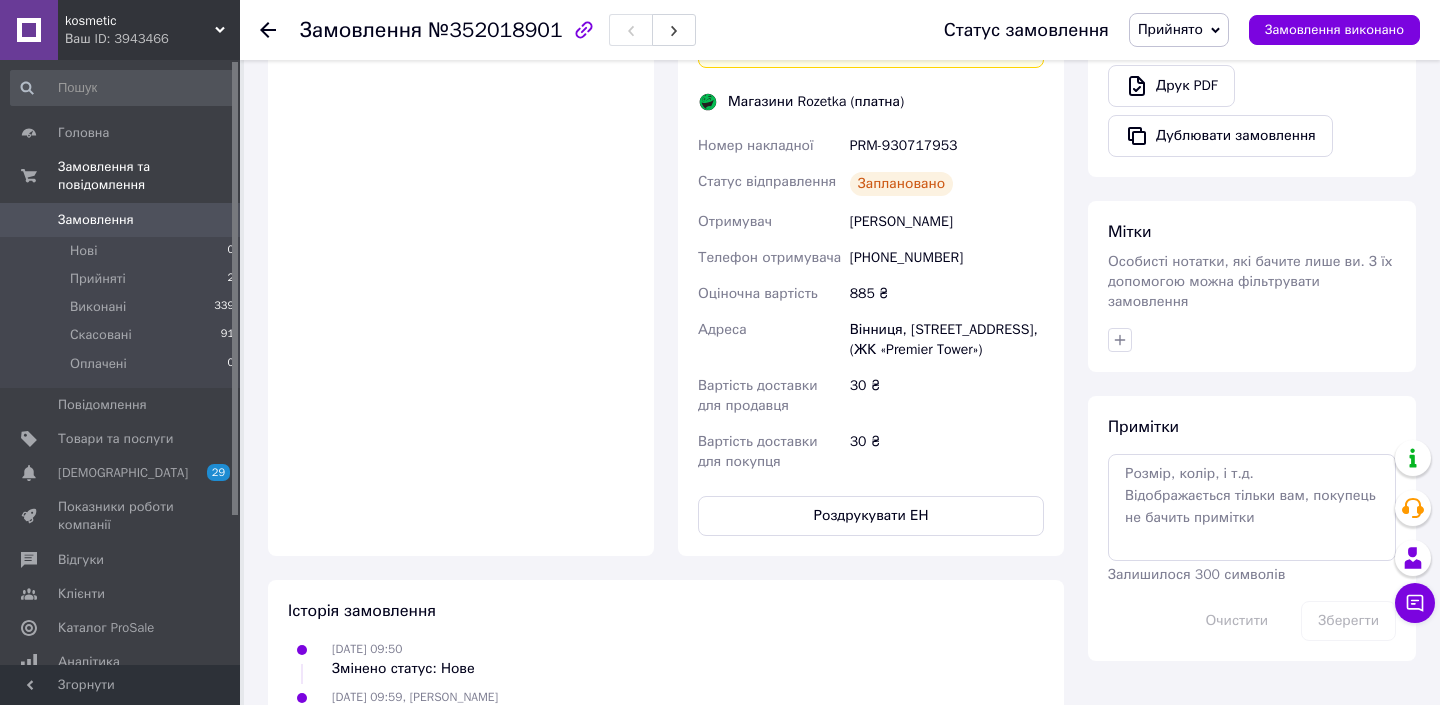 click on "Замовлення" at bounding box center [96, 220] 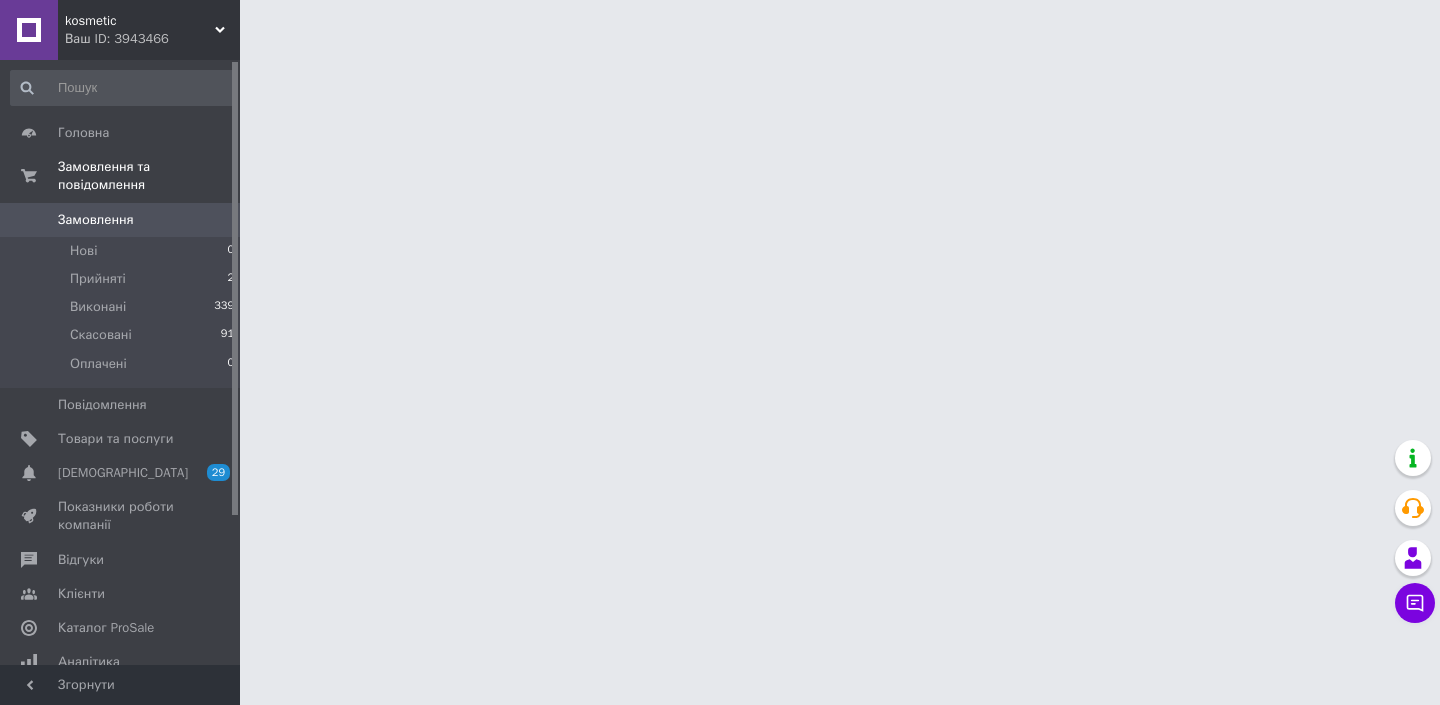 scroll, scrollTop: 0, scrollLeft: 0, axis: both 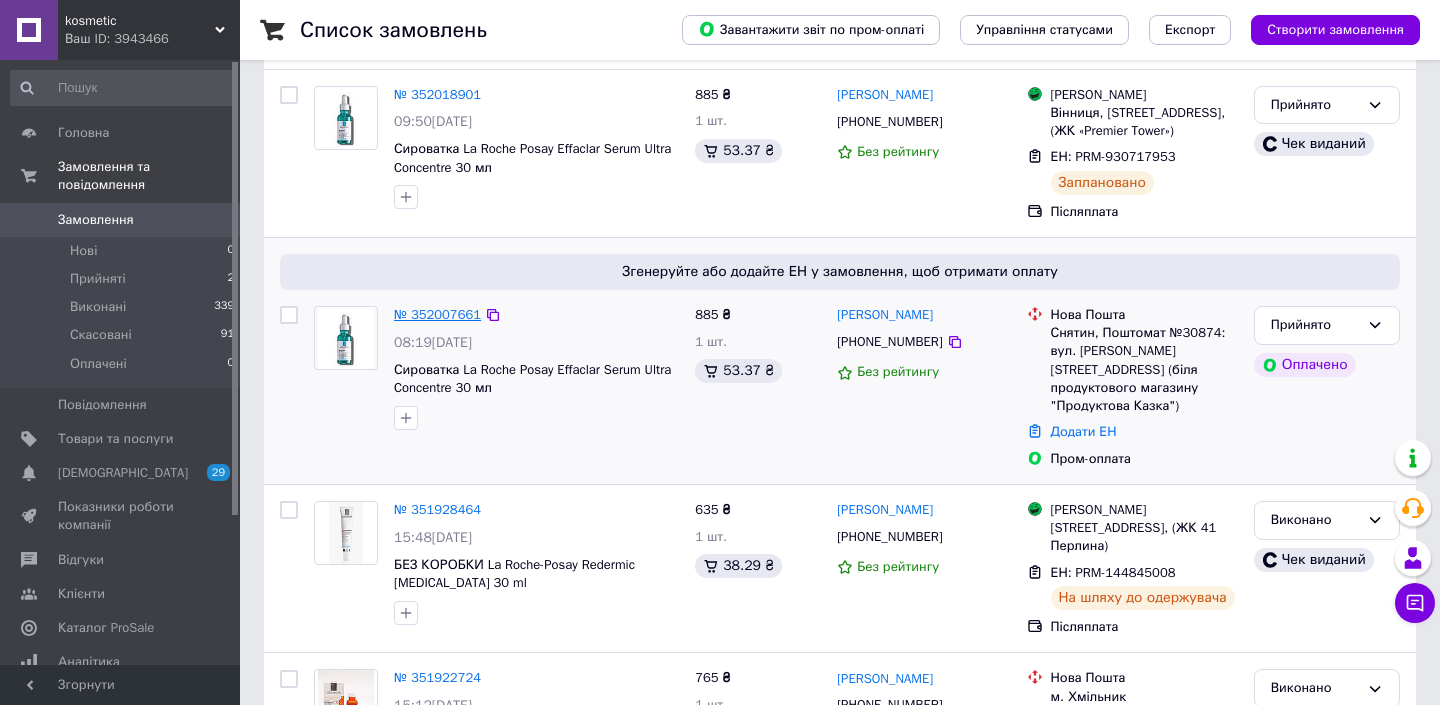 click on "№ 352007661" at bounding box center [437, 314] 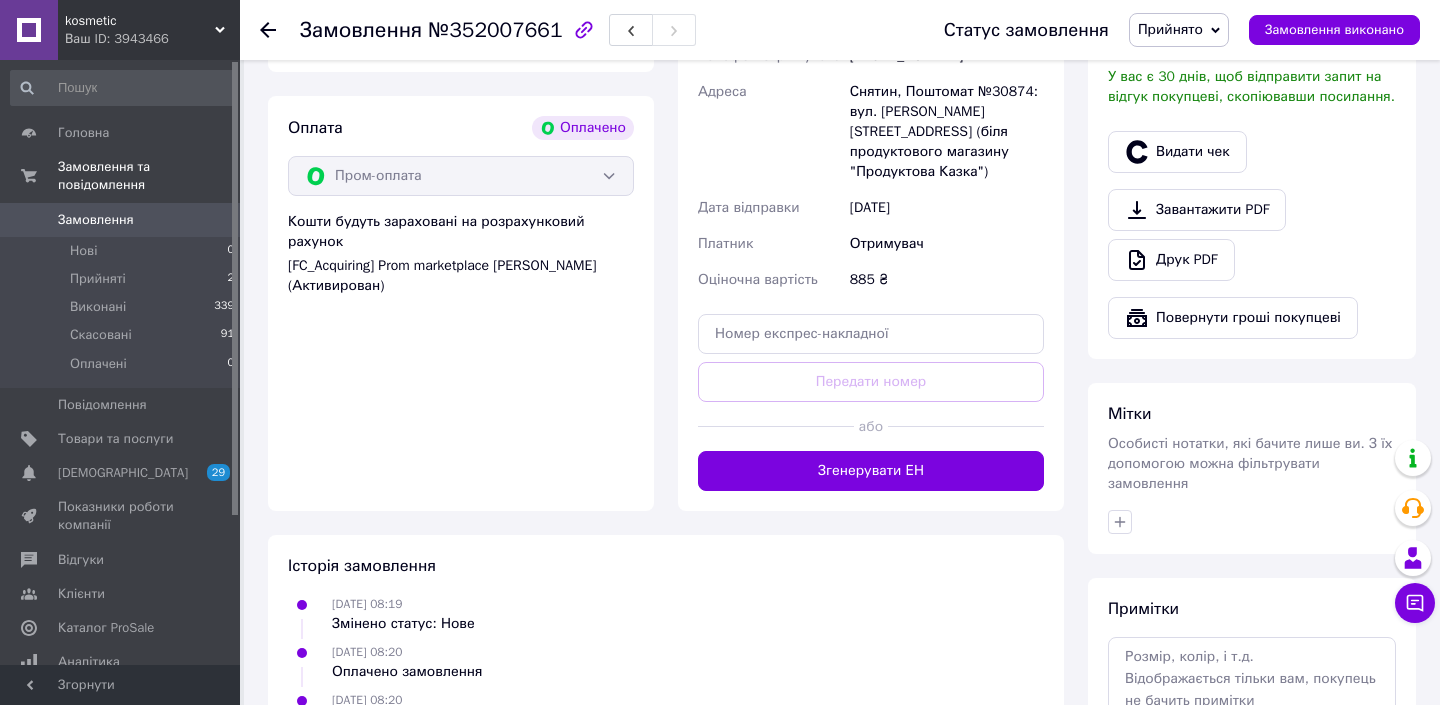 scroll, scrollTop: 679, scrollLeft: 0, axis: vertical 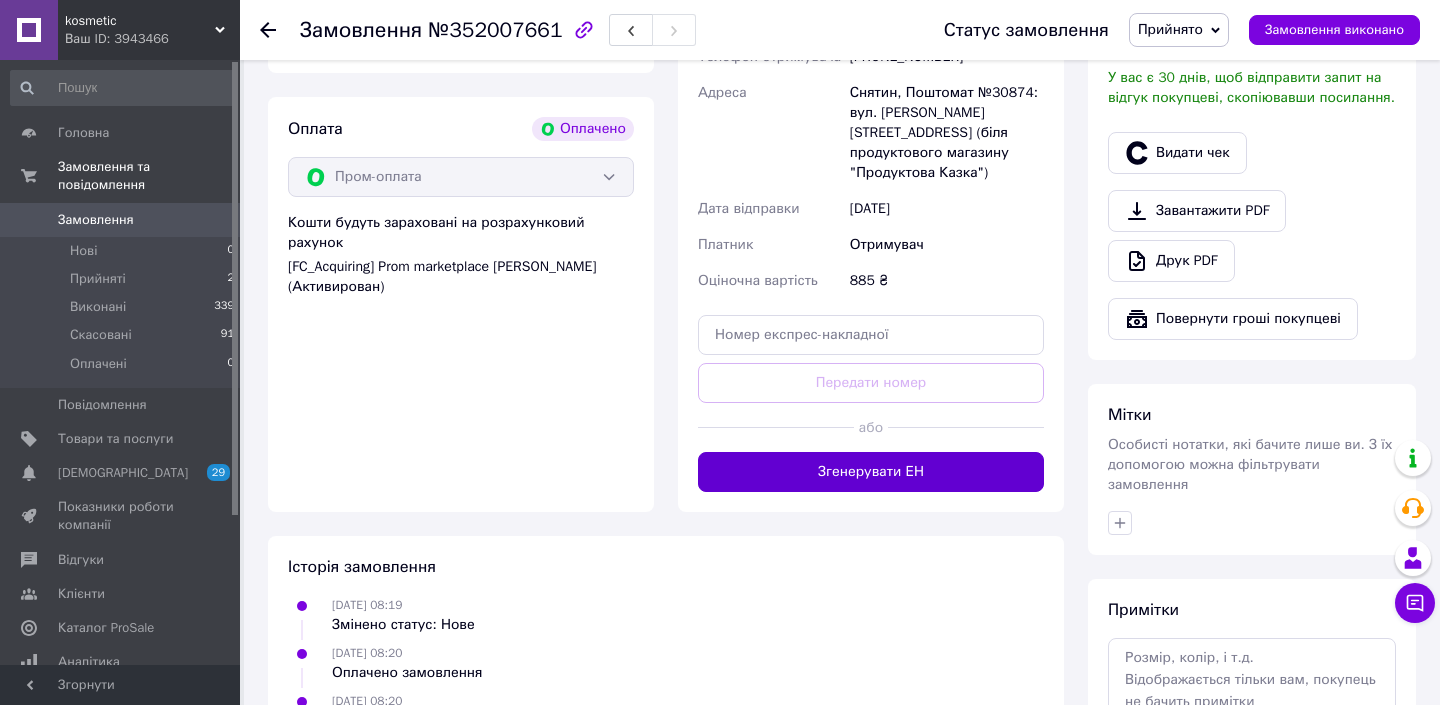 click on "Згенерувати ЕН" at bounding box center [871, 472] 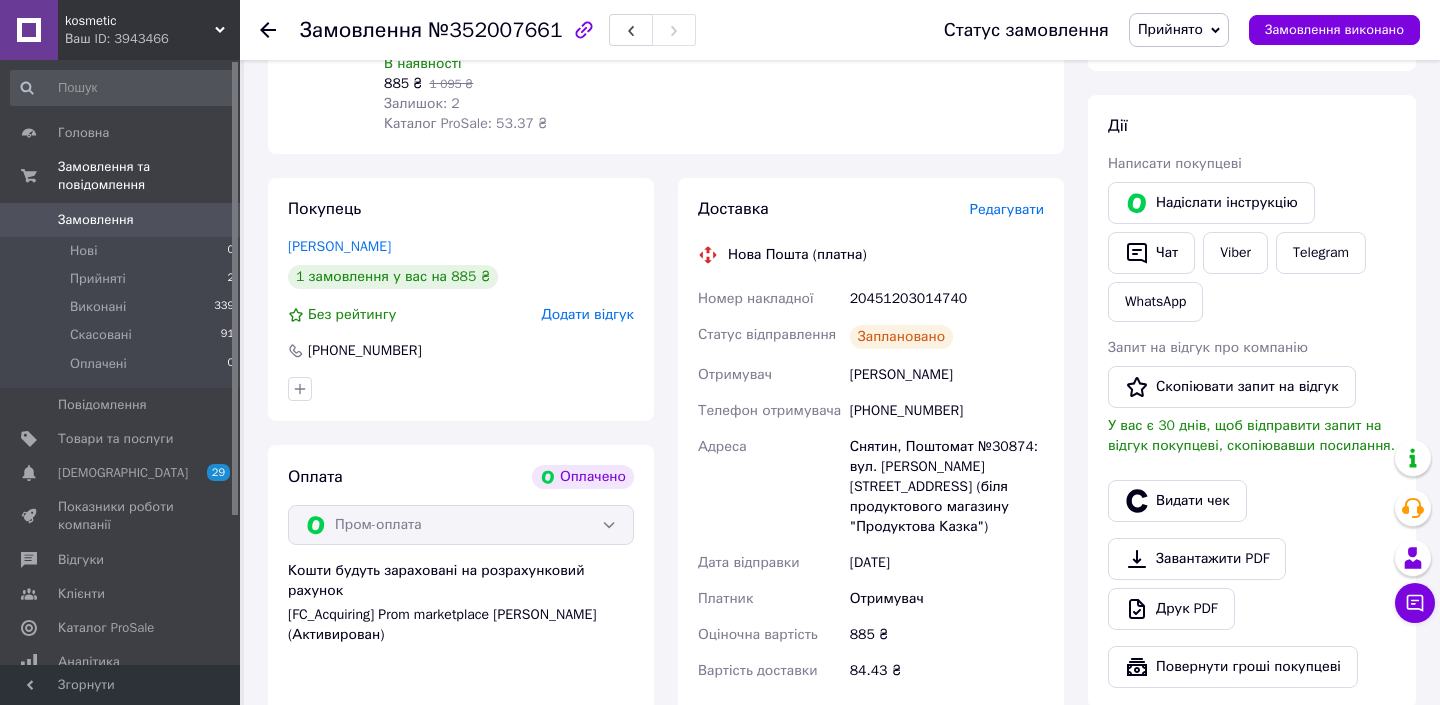 scroll, scrollTop: 308, scrollLeft: 0, axis: vertical 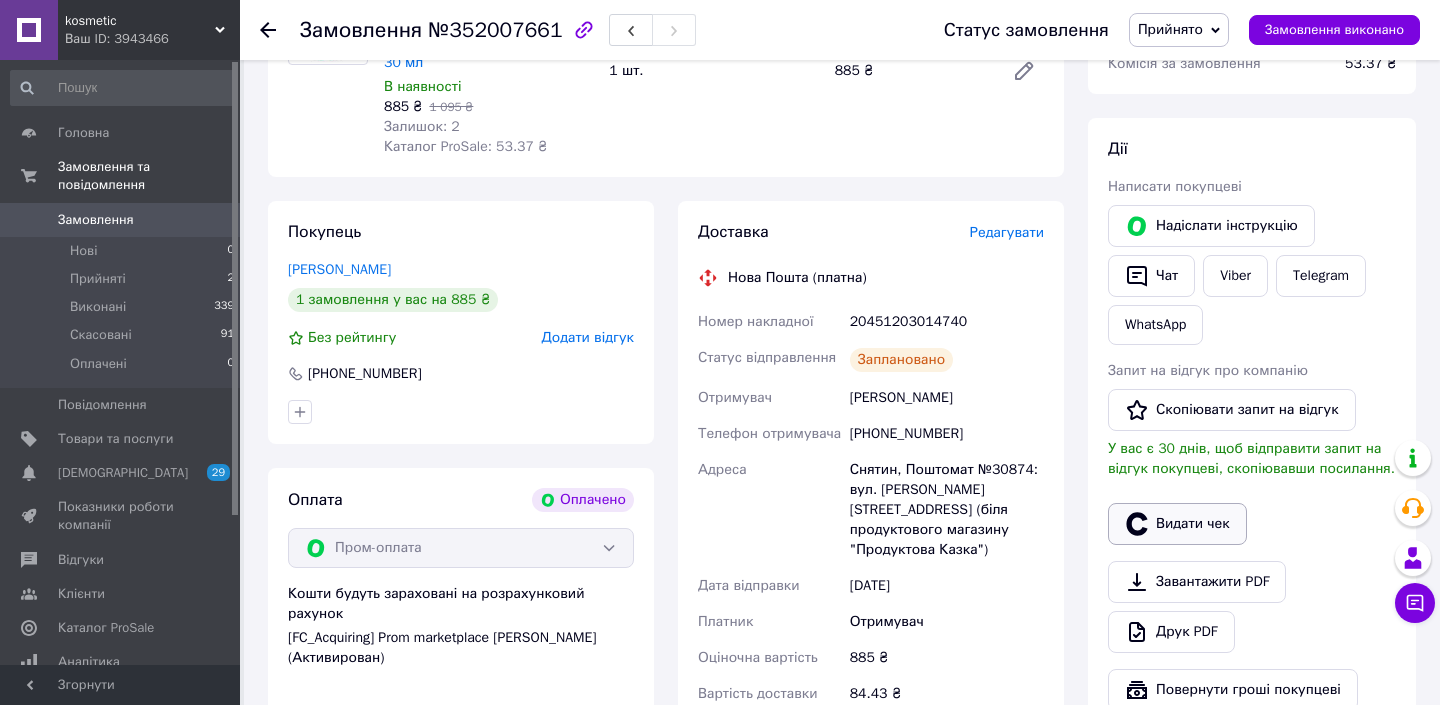 click 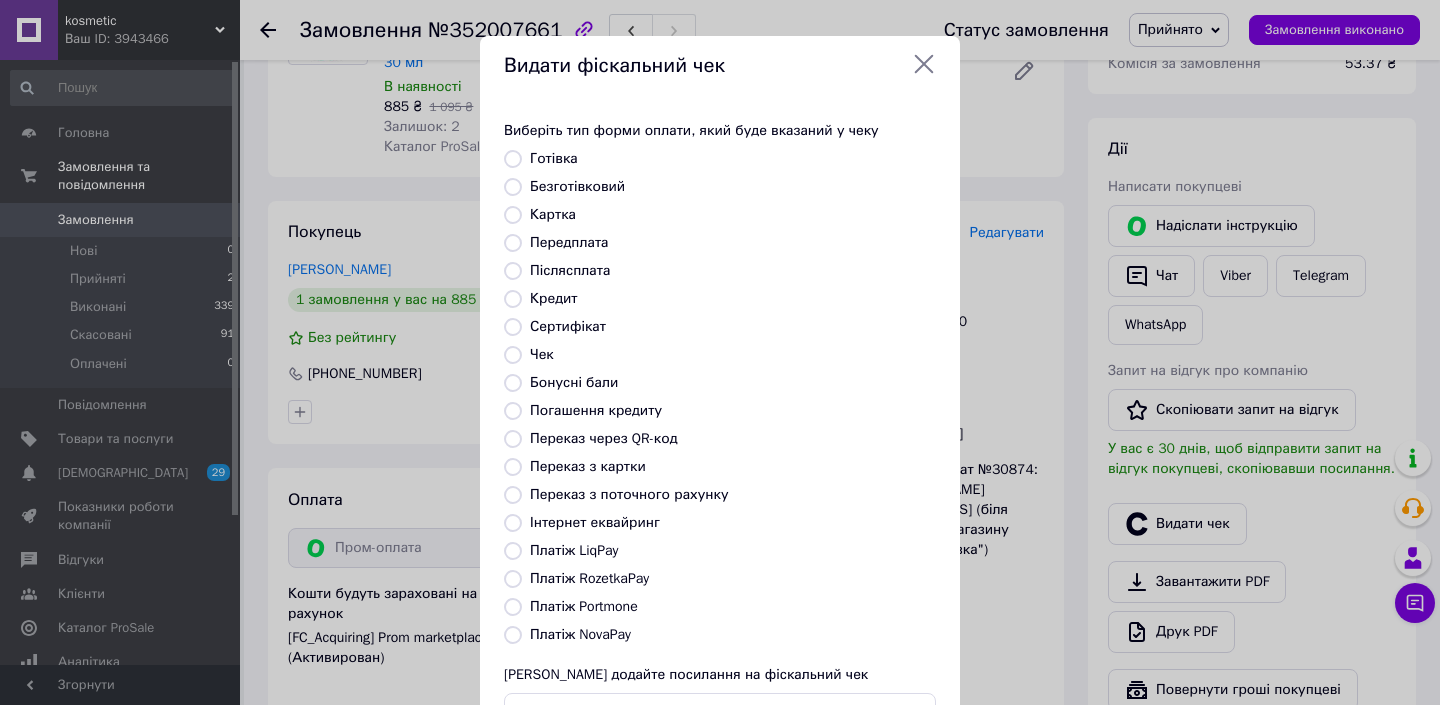 click on "Платіж RozetkaPay" at bounding box center [589, 578] 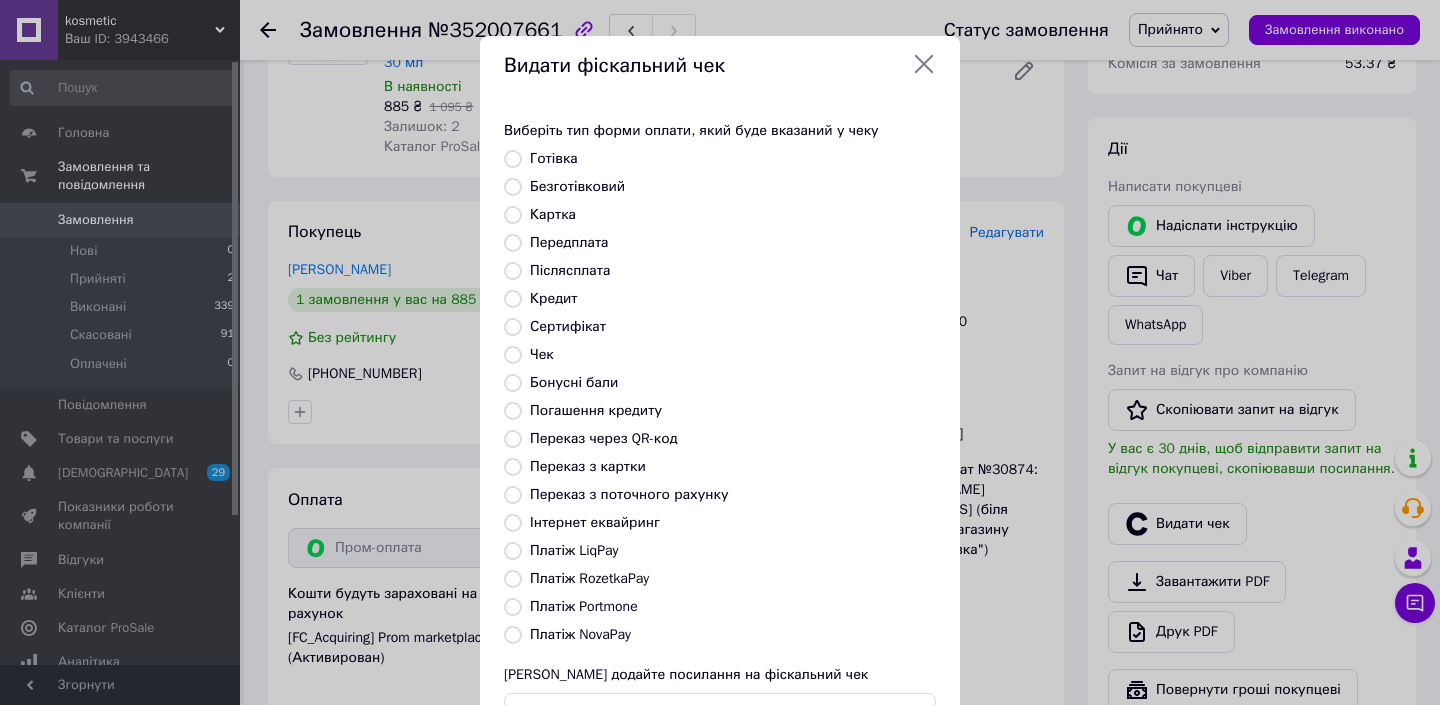 radio on "true" 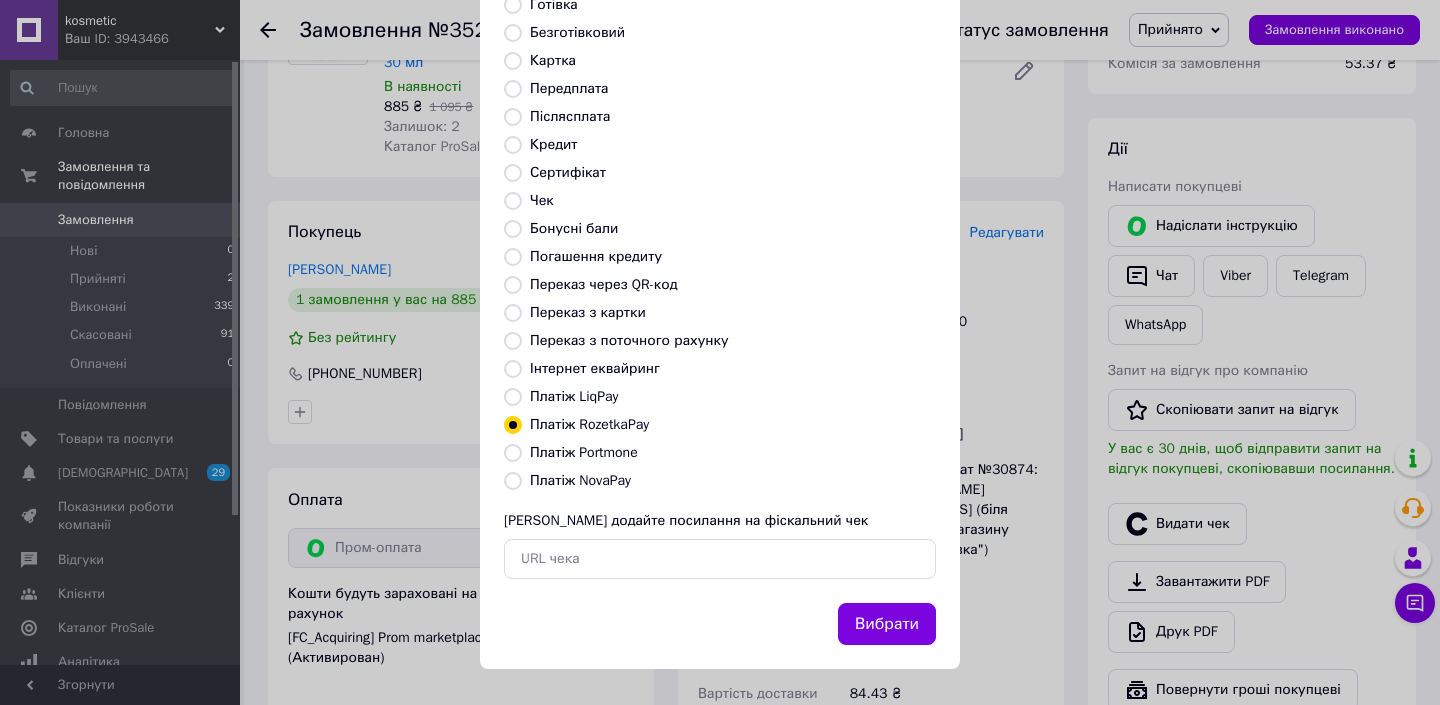 scroll, scrollTop: 153, scrollLeft: 0, axis: vertical 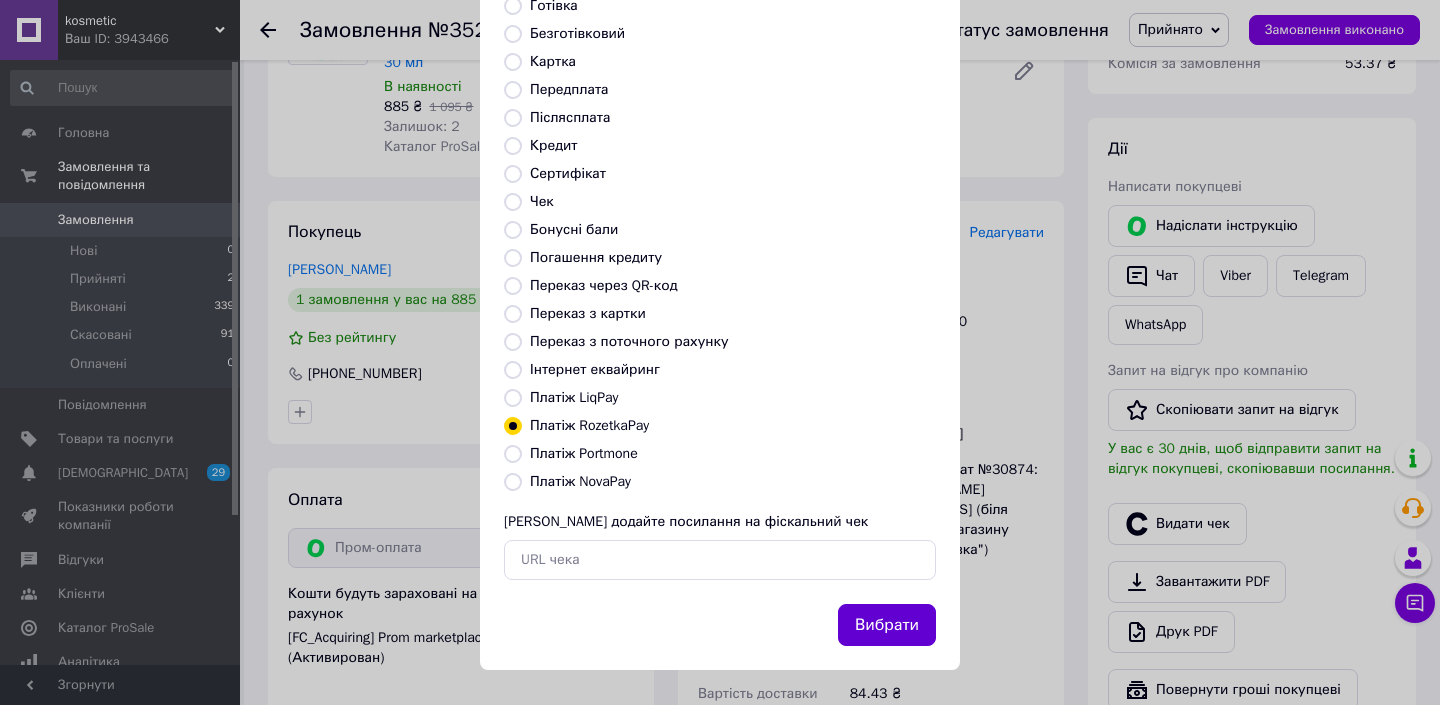 click on "Вибрати" at bounding box center [887, 625] 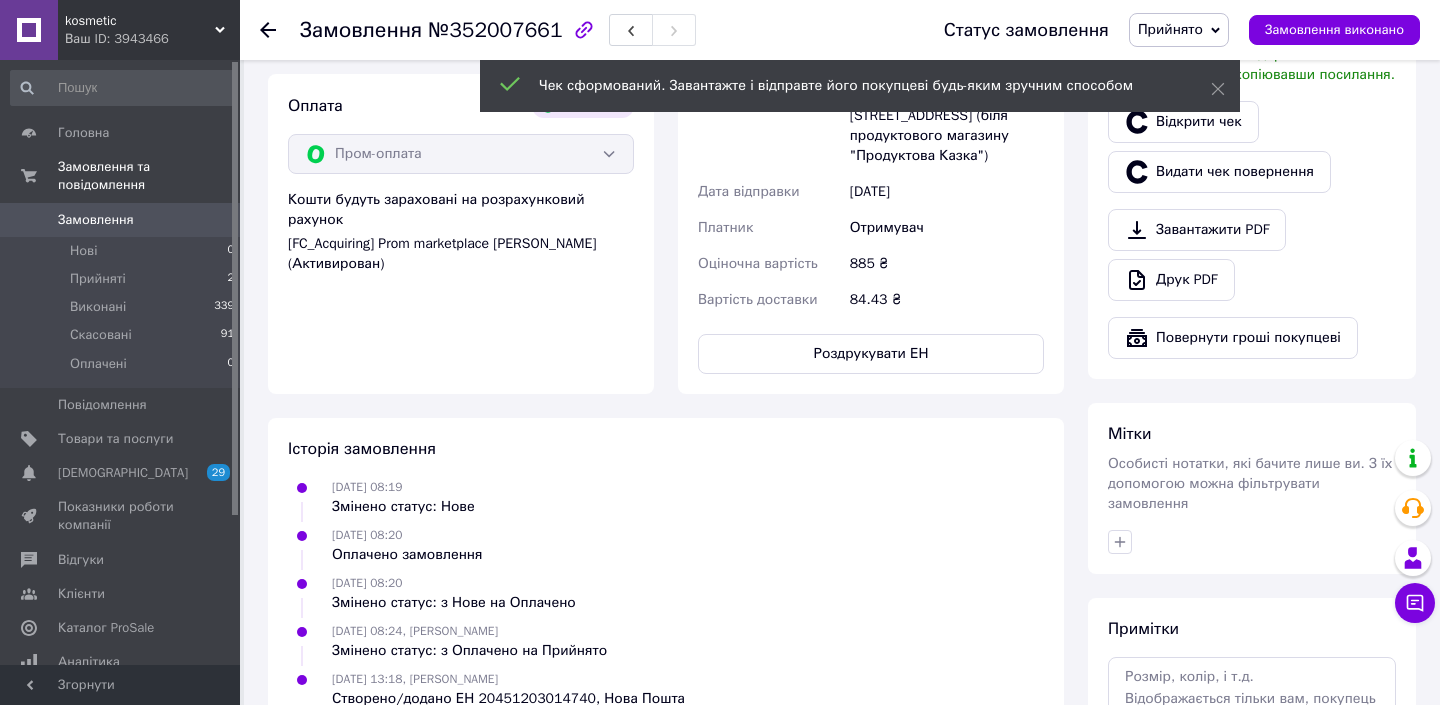 scroll, scrollTop: 712, scrollLeft: 0, axis: vertical 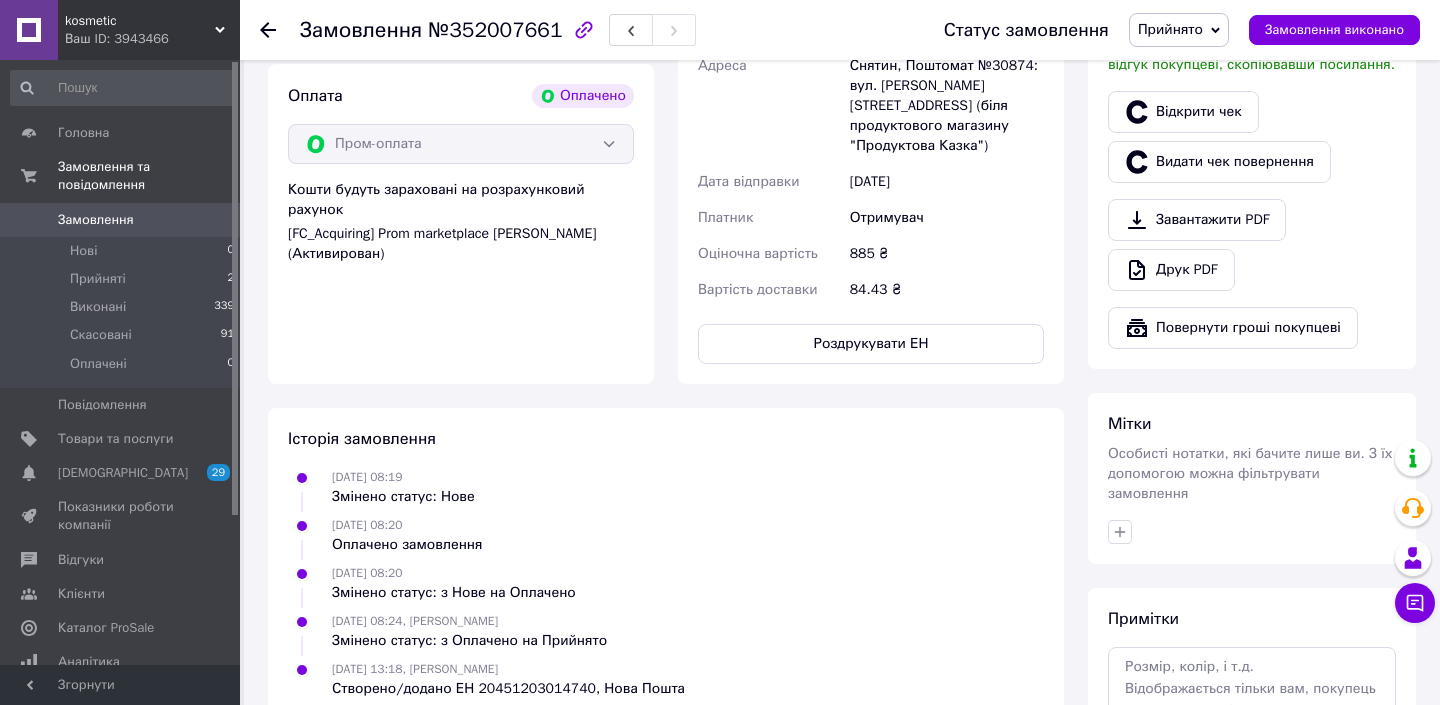 click on "Замовлення" at bounding box center (96, 220) 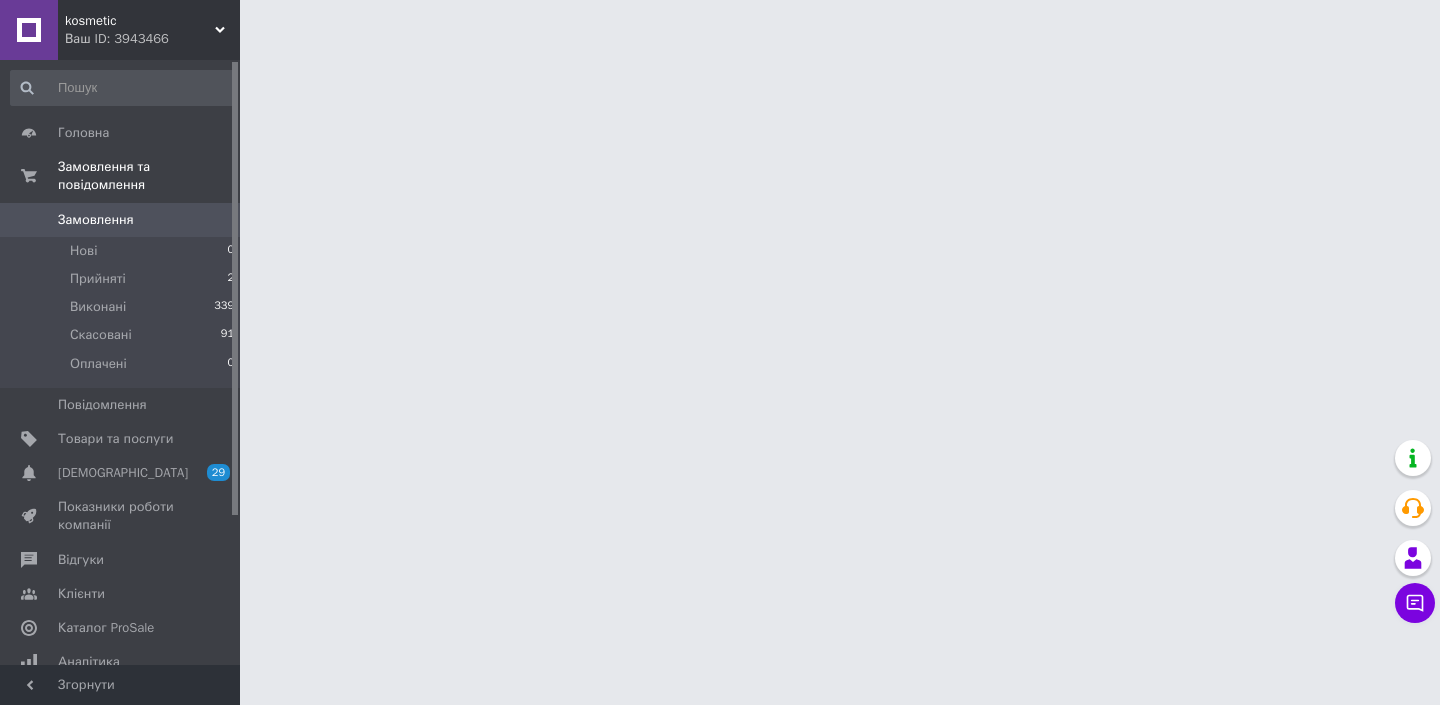 scroll, scrollTop: 0, scrollLeft: 0, axis: both 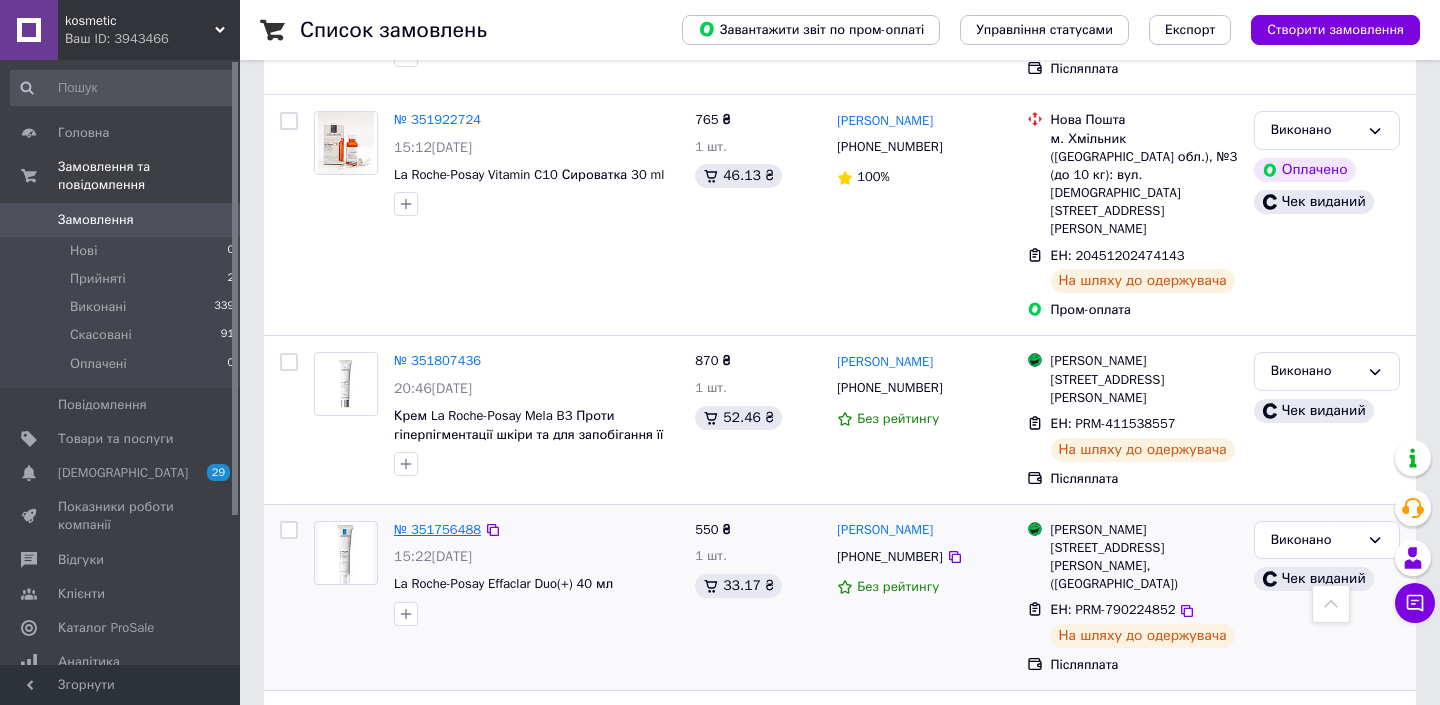 click on "№ 351756488" at bounding box center [437, 529] 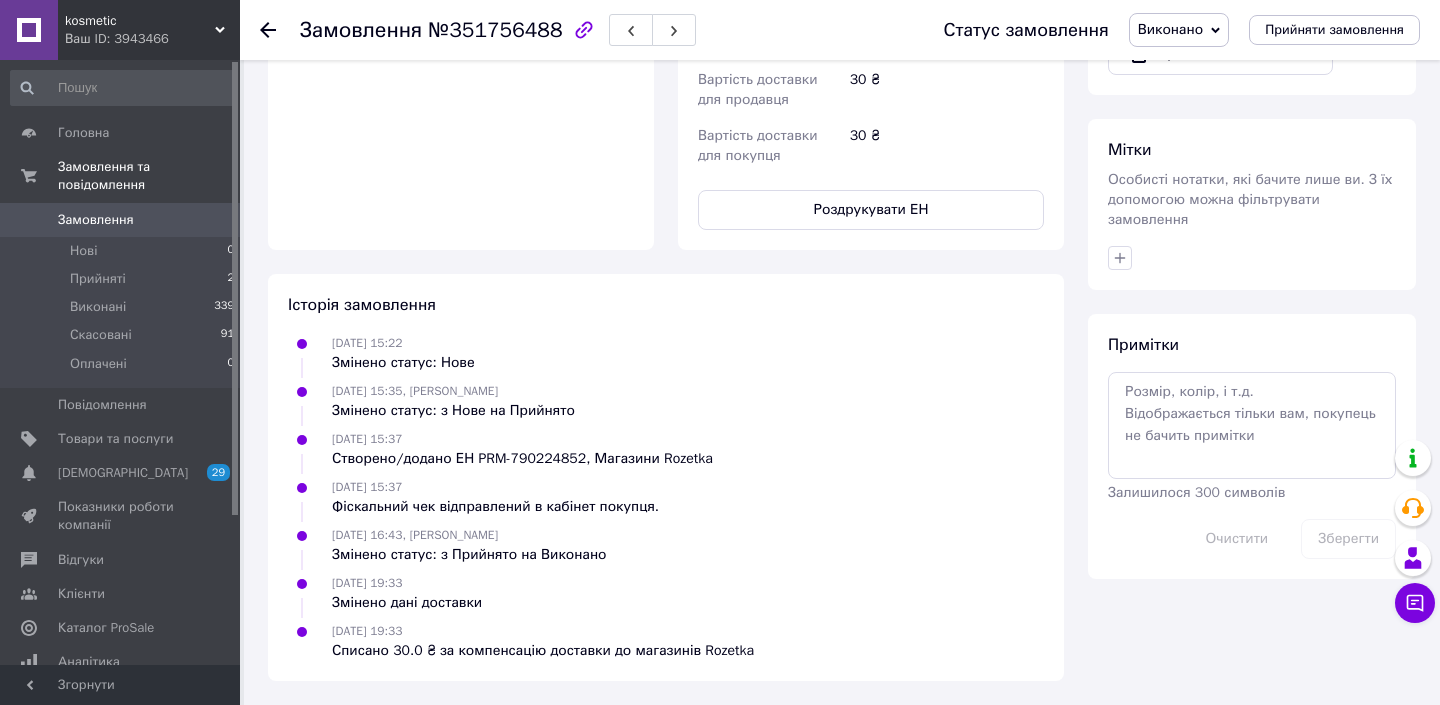 scroll, scrollTop: 915, scrollLeft: 0, axis: vertical 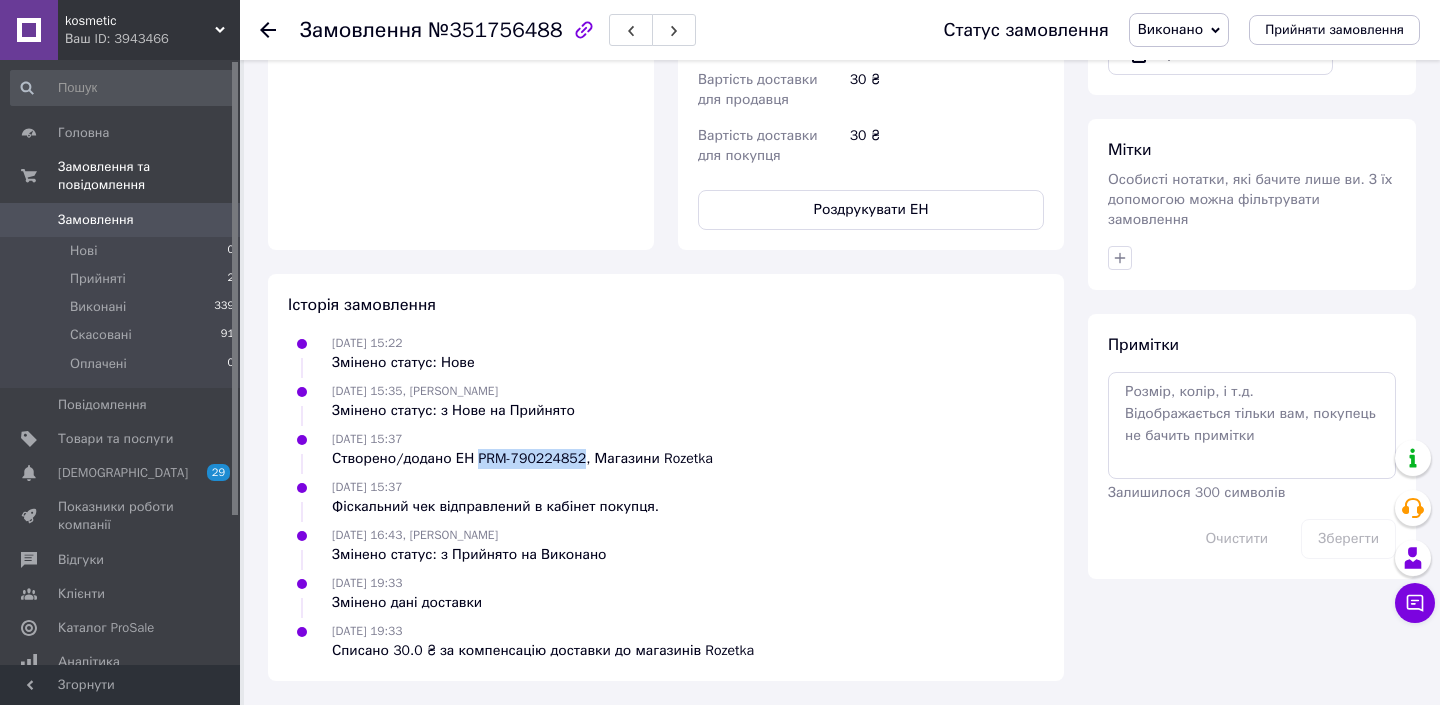 drag, startPoint x: 479, startPoint y: 458, endPoint x: 587, endPoint y: 455, distance: 108.04166 